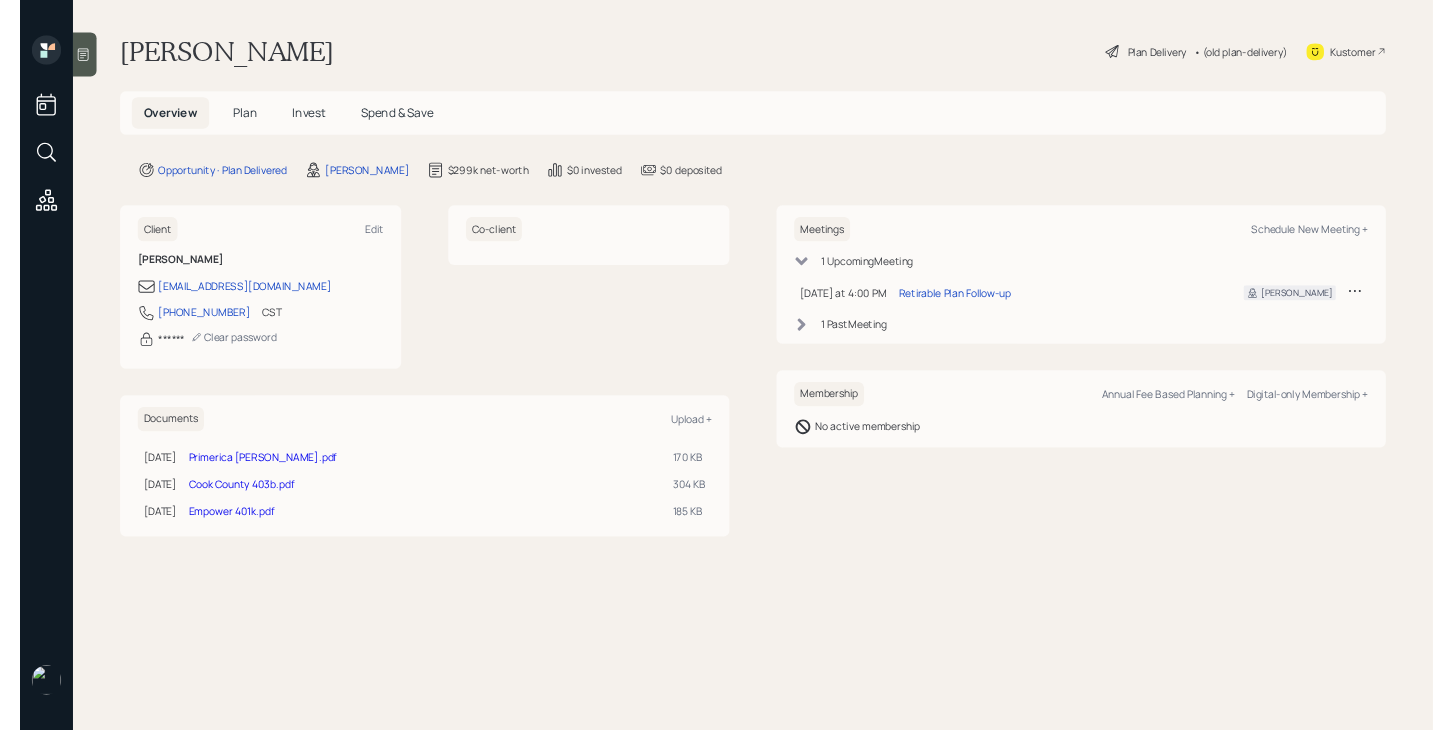 scroll, scrollTop: 0, scrollLeft: 0, axis: both 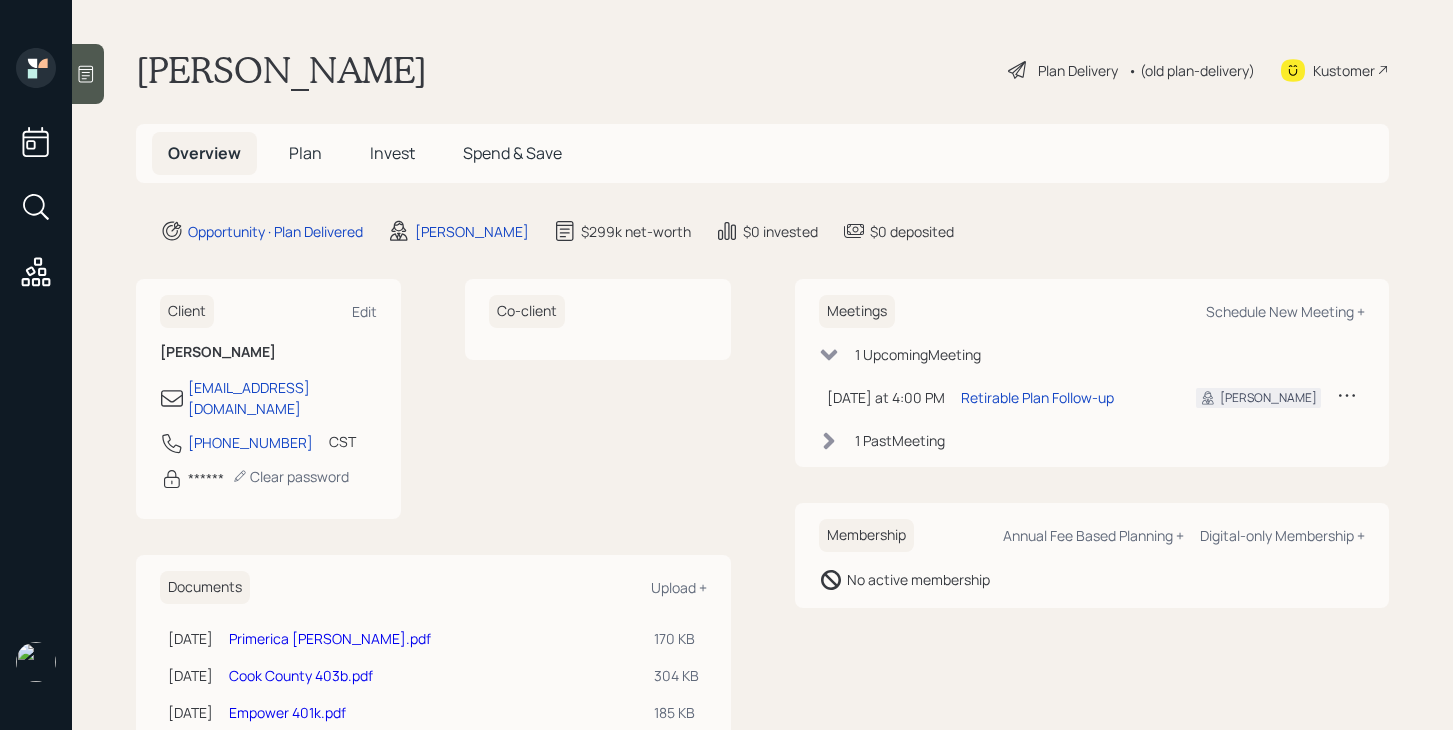 click on "Plan" at bounding box center (305, 153) 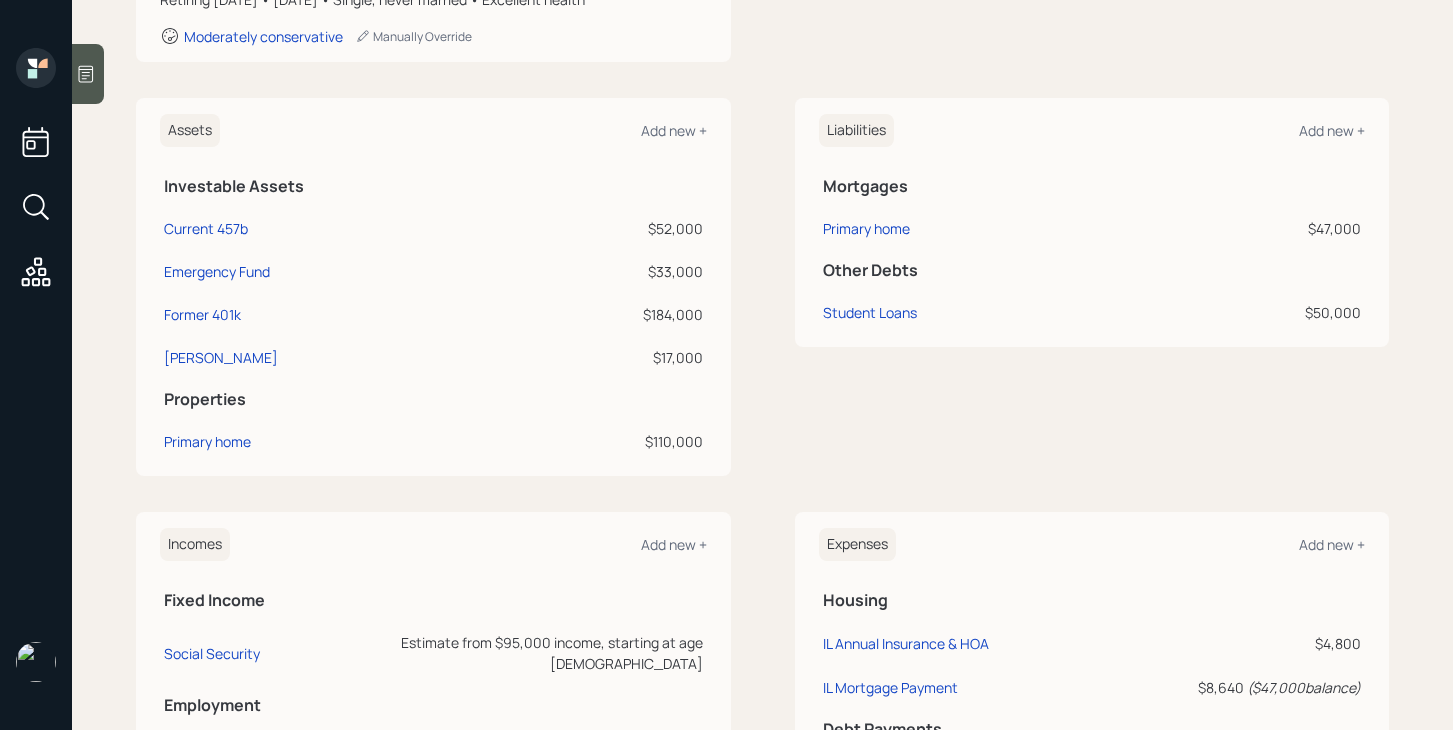 scroll, scrollTop: 418, scrollLeft: 0, axis: vertical 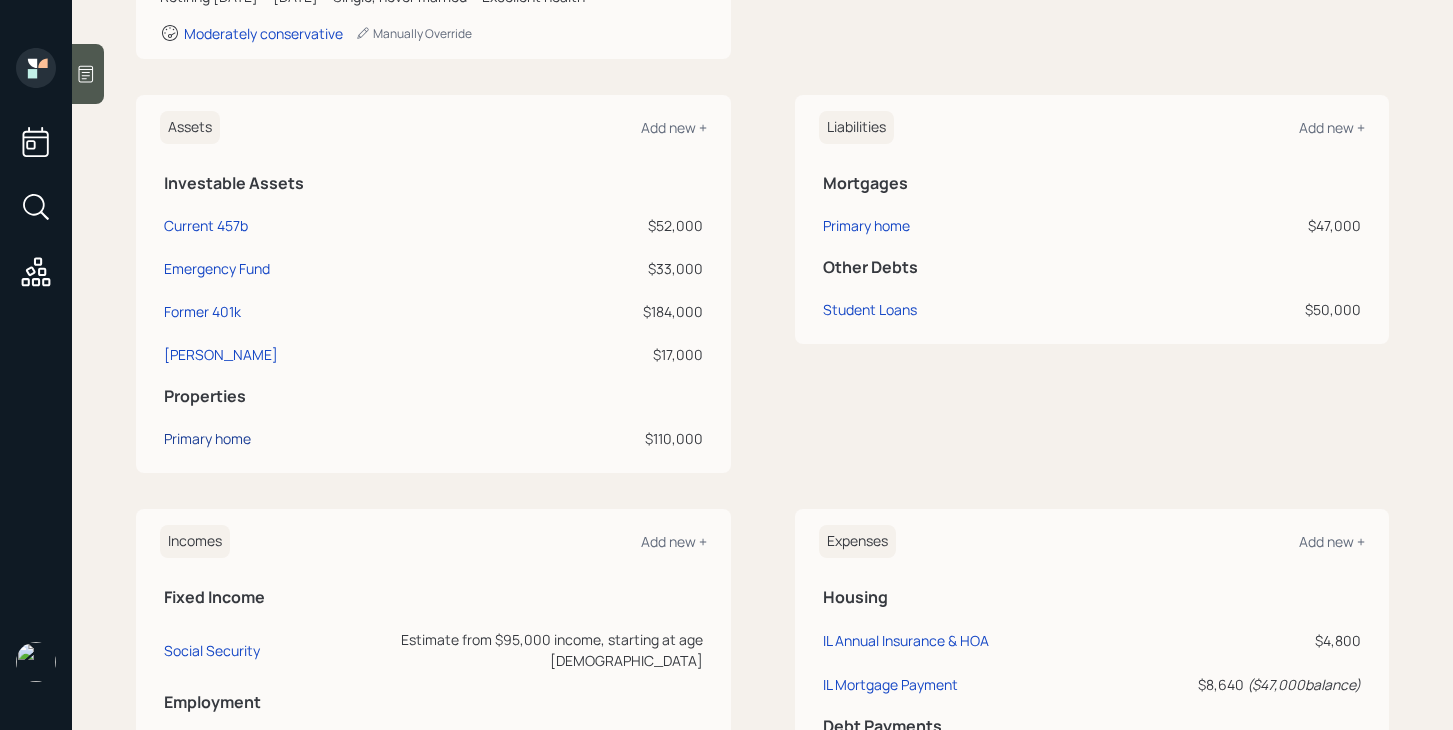 click on "Primary home" at bounding box center (207, 438) 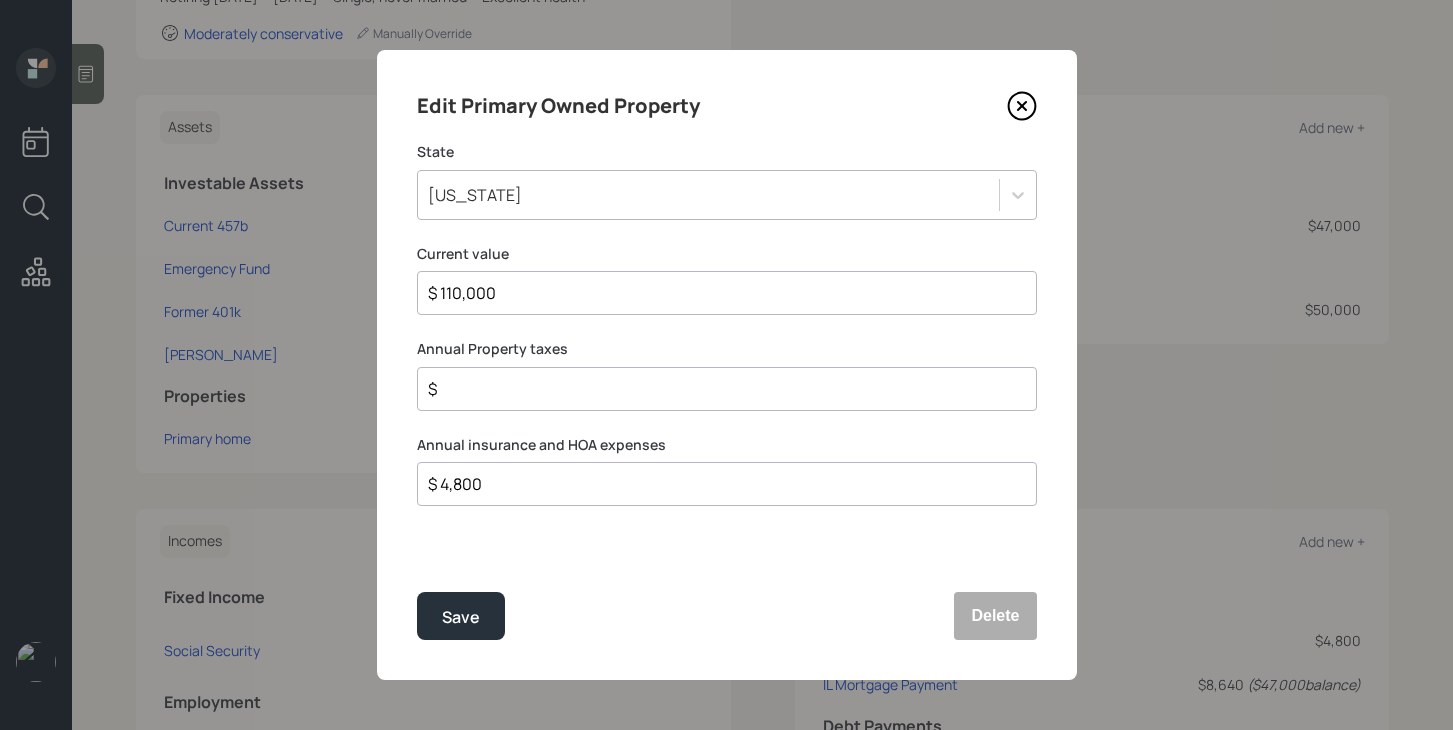 click on "$" at bounding box center [719, 389] 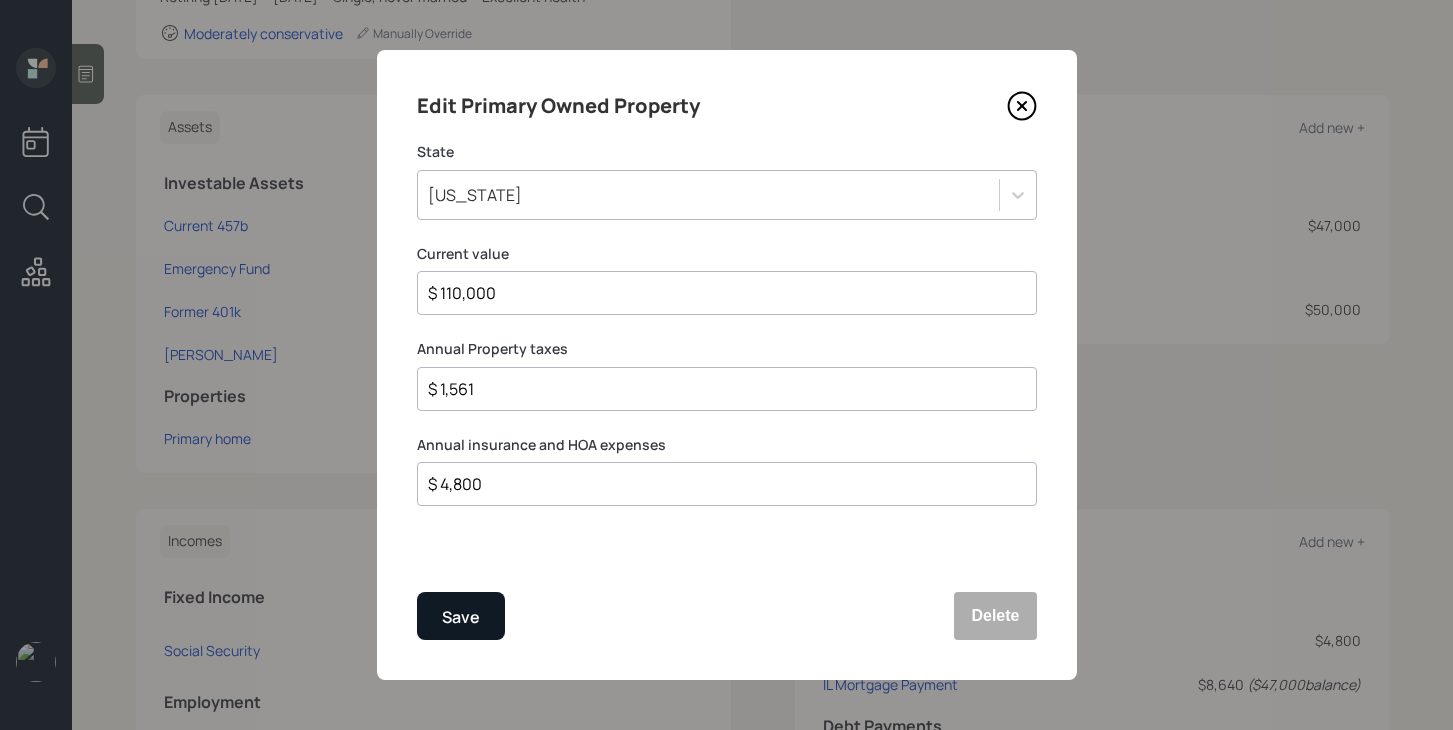 type on "$ 1,561" 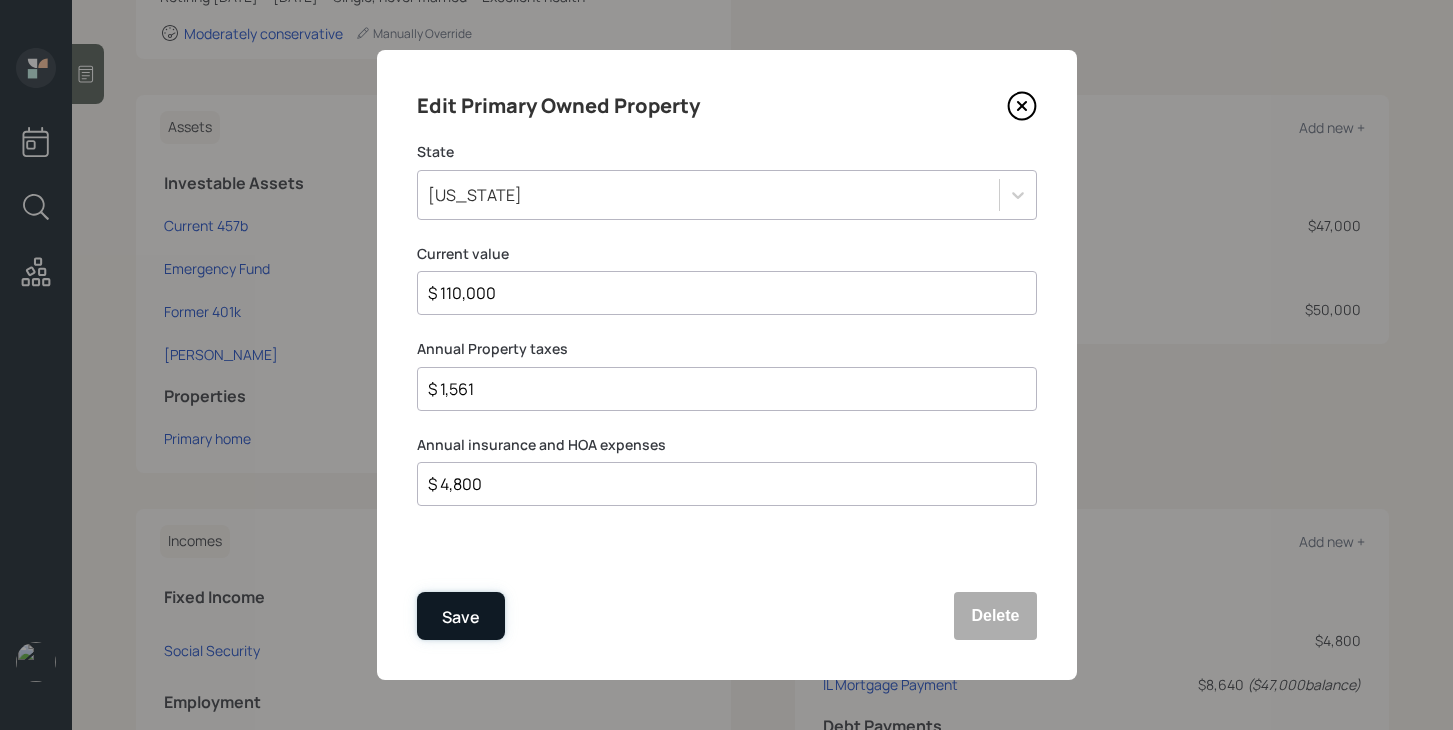 click on "Save" at bounding box center (461, 616) 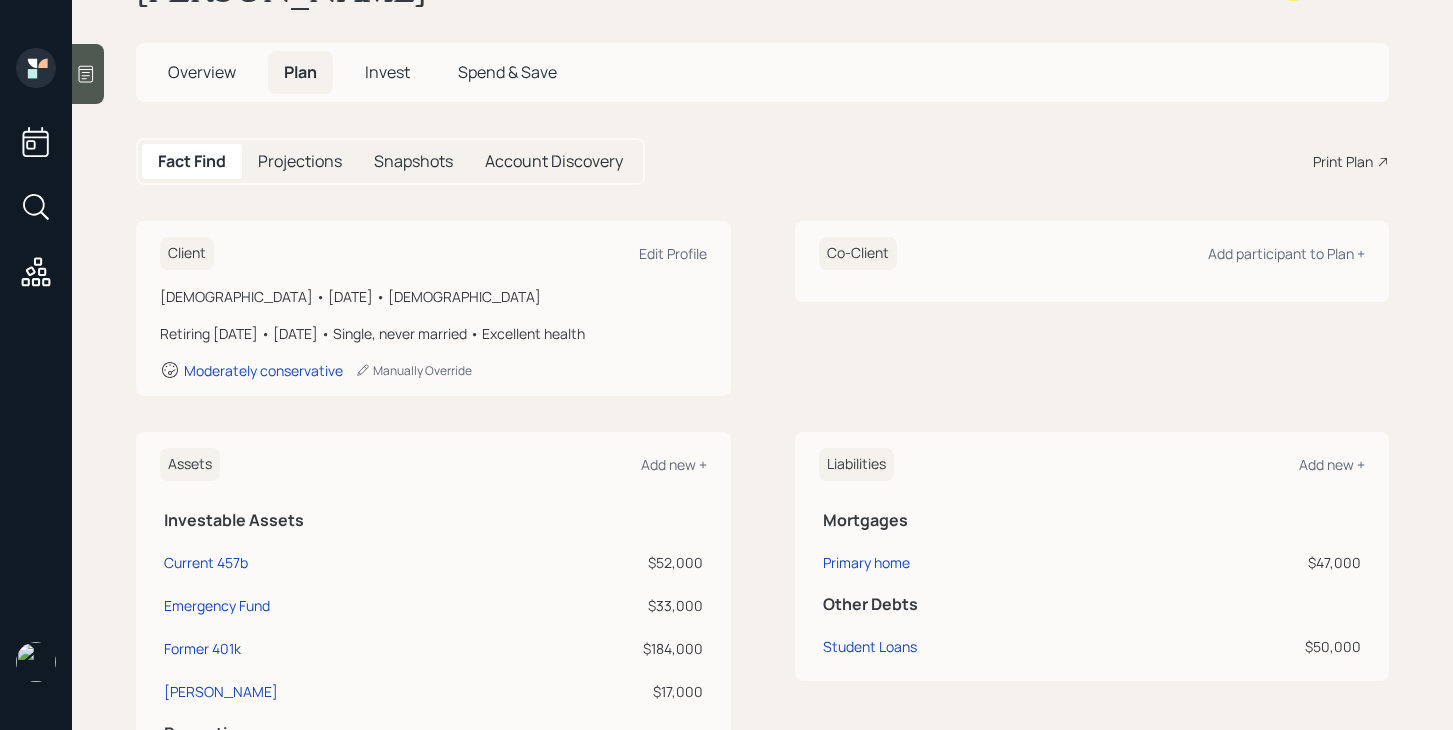 scroll, scrollTop: 0, scrollLeft: 0, axis: both 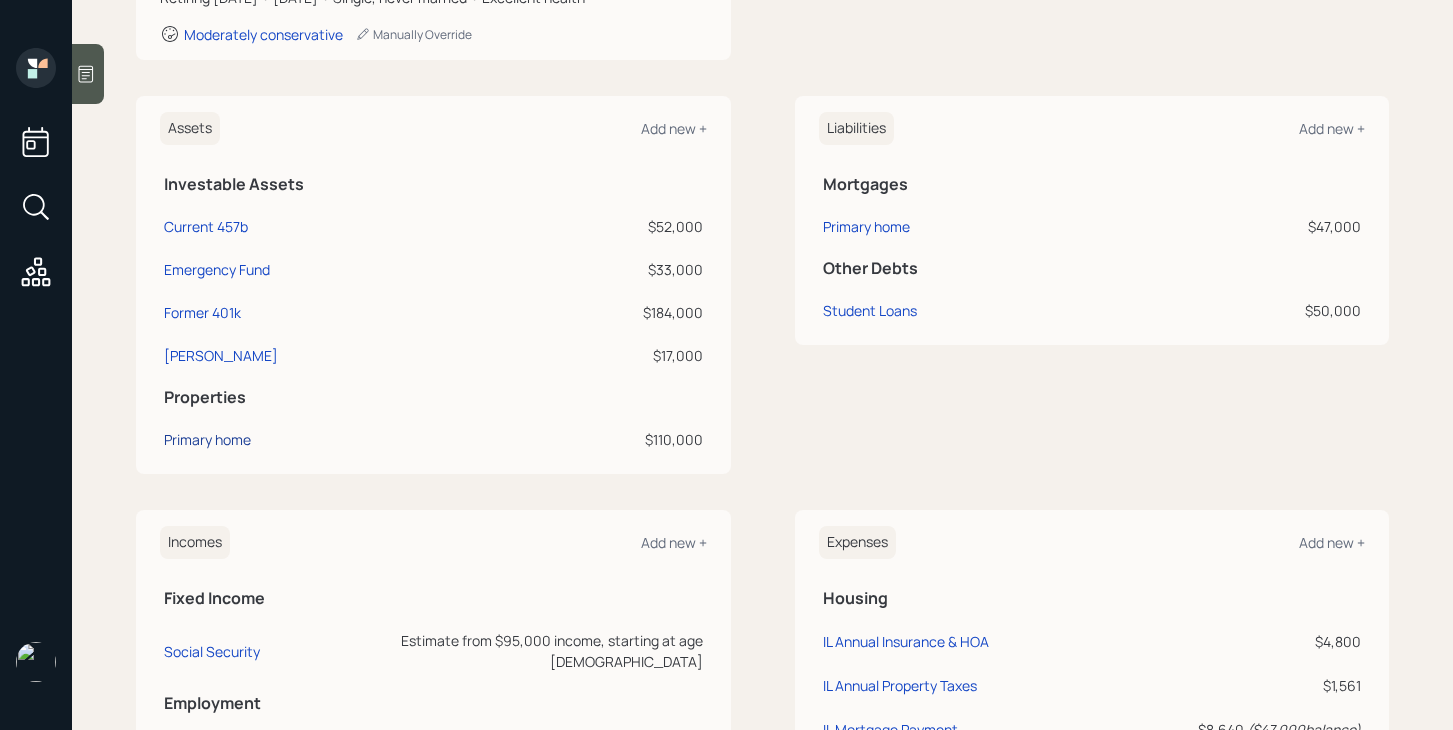 click on "Primary home" at bounding box center [207, 439] 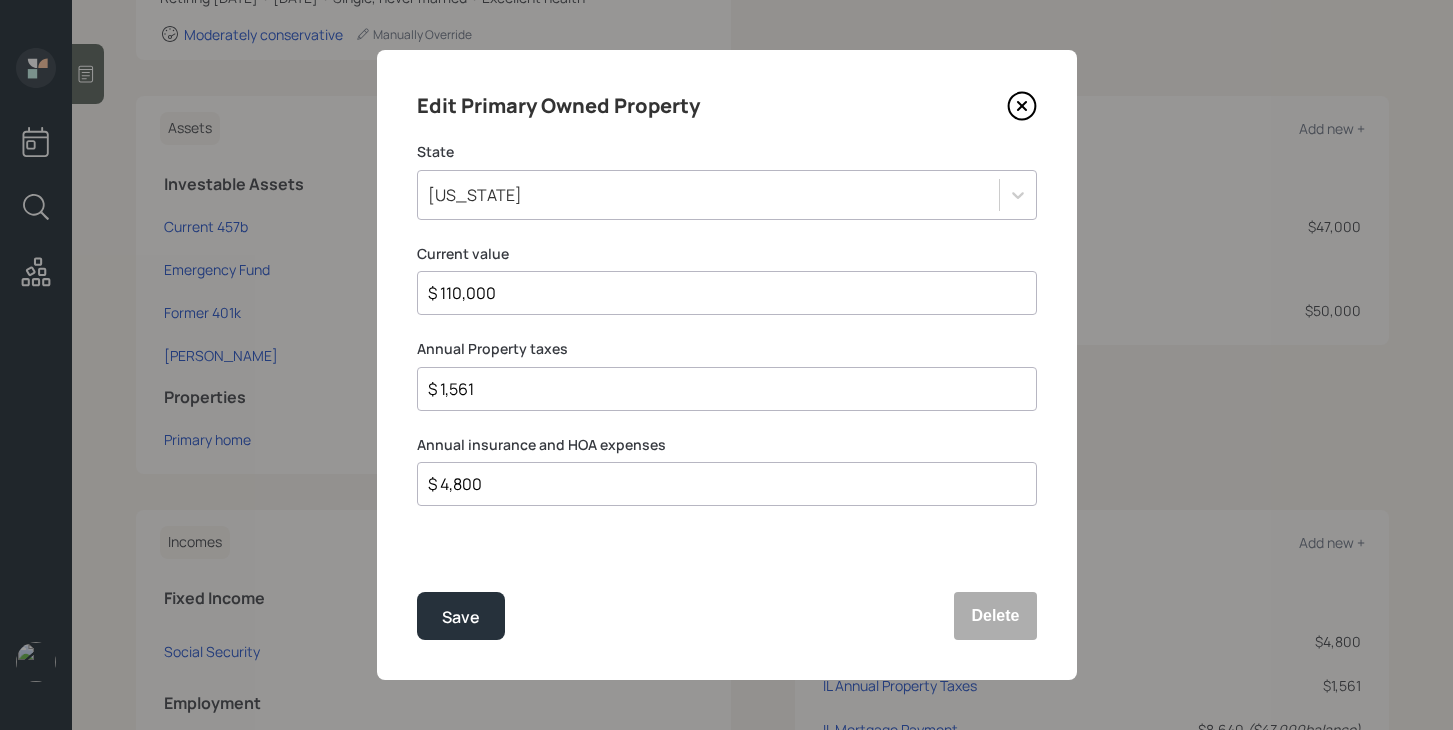 click on "$ 110,000" at bounding box center (719, 293) 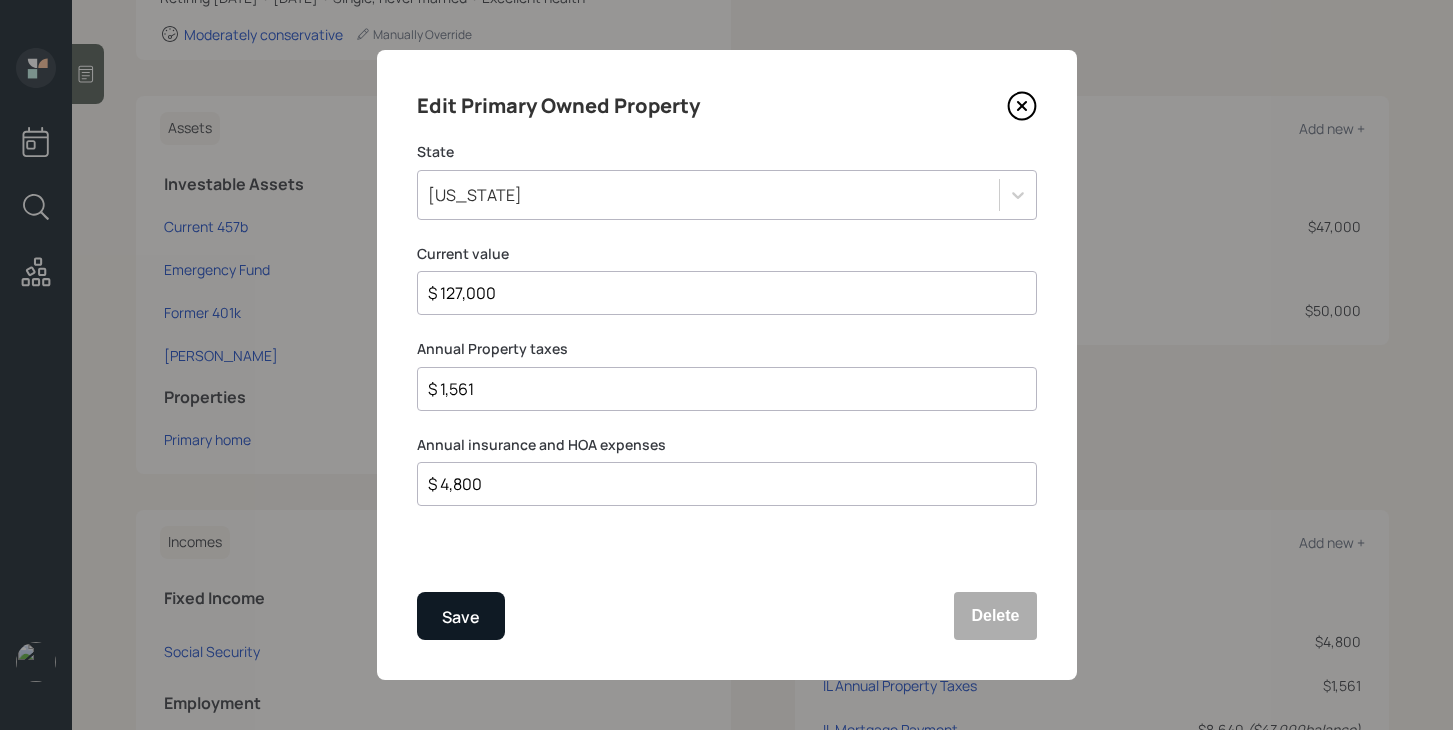 type on "$ 127,000" 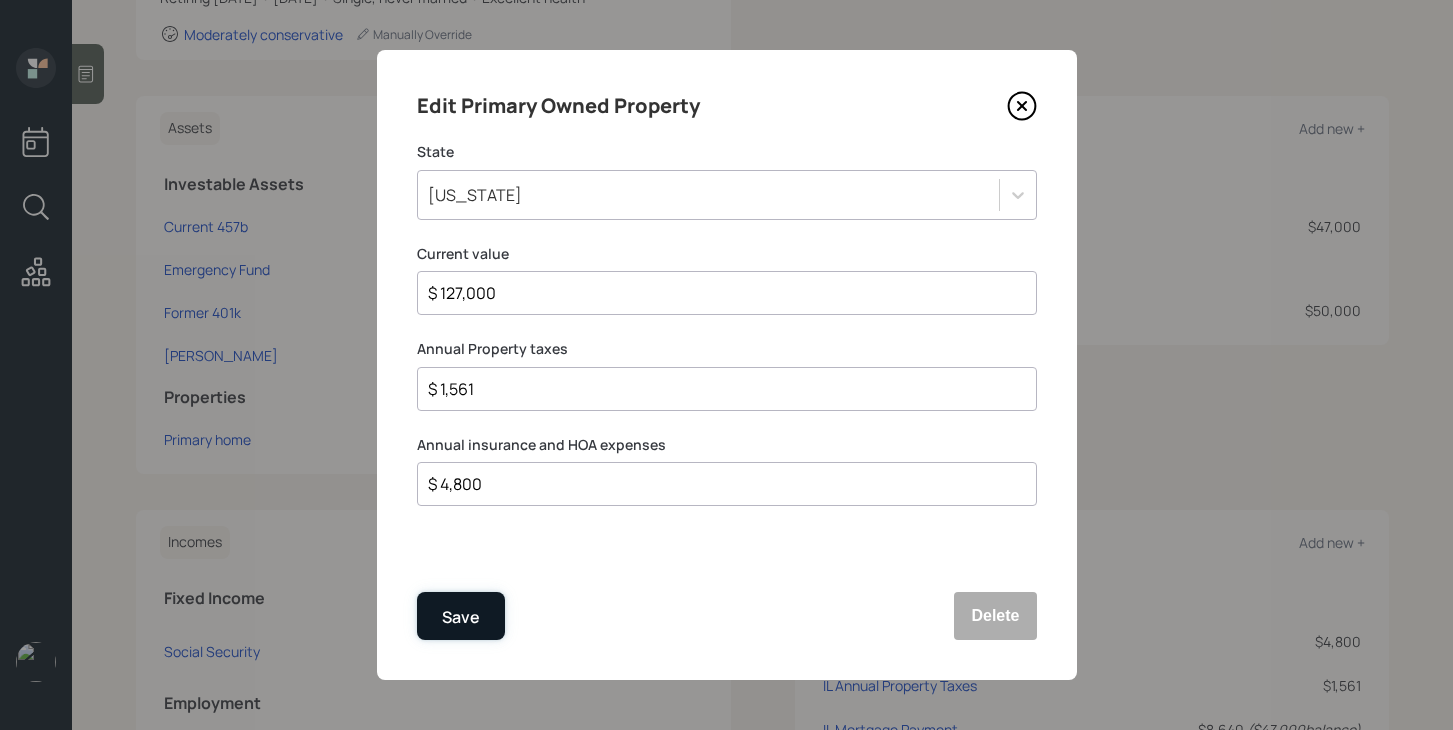 click on "Save" at bounding box center [461, 616] 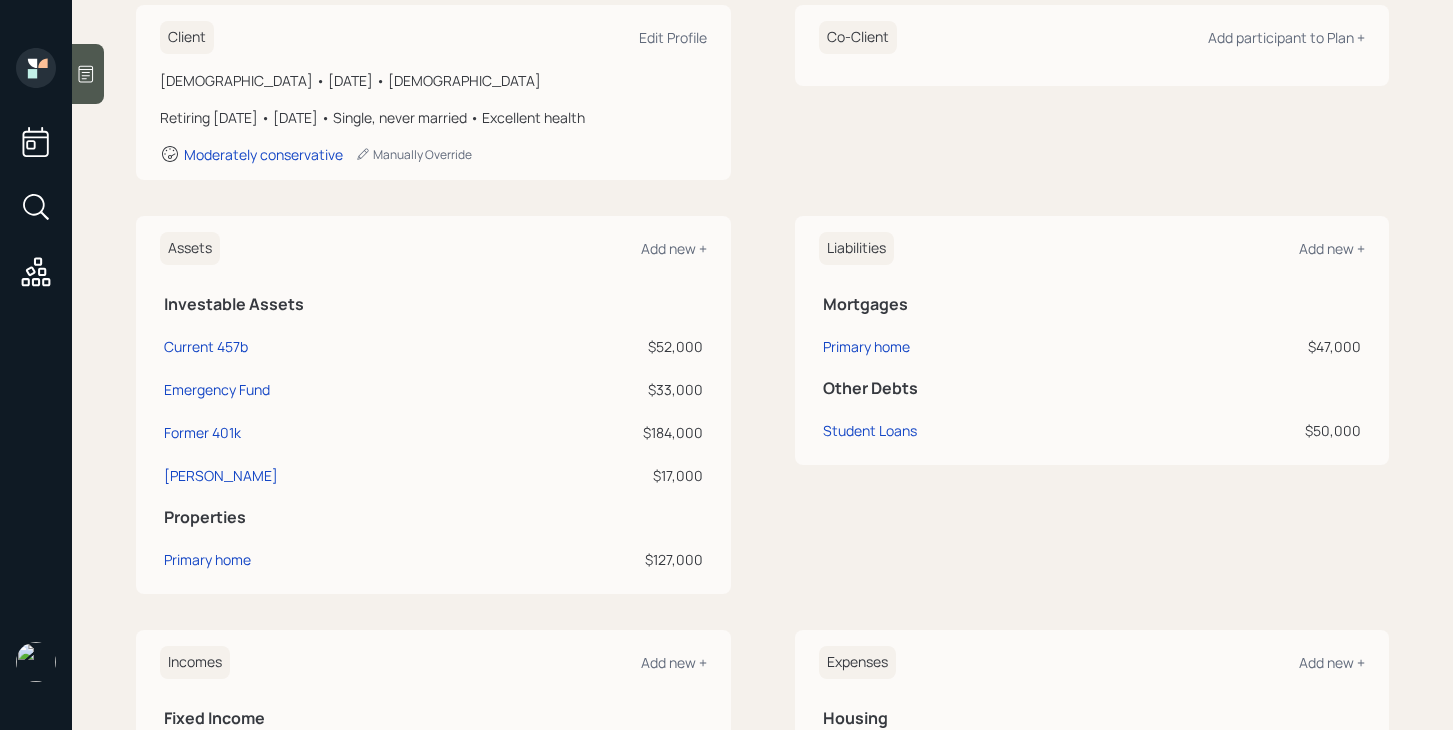 scroll, scrollTop: 0, scrollLeft: 0, axis: both 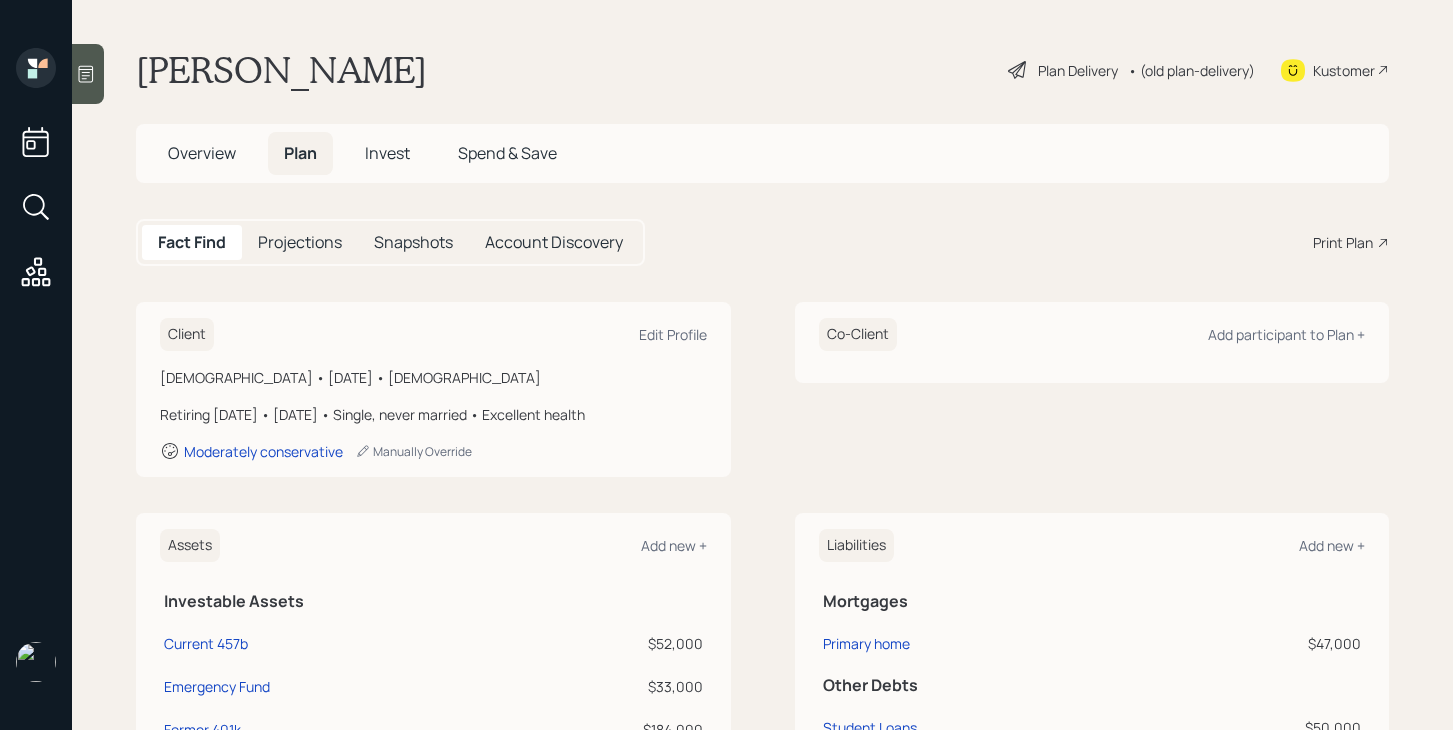 click on "Overview" at bounding box center (202, 153) 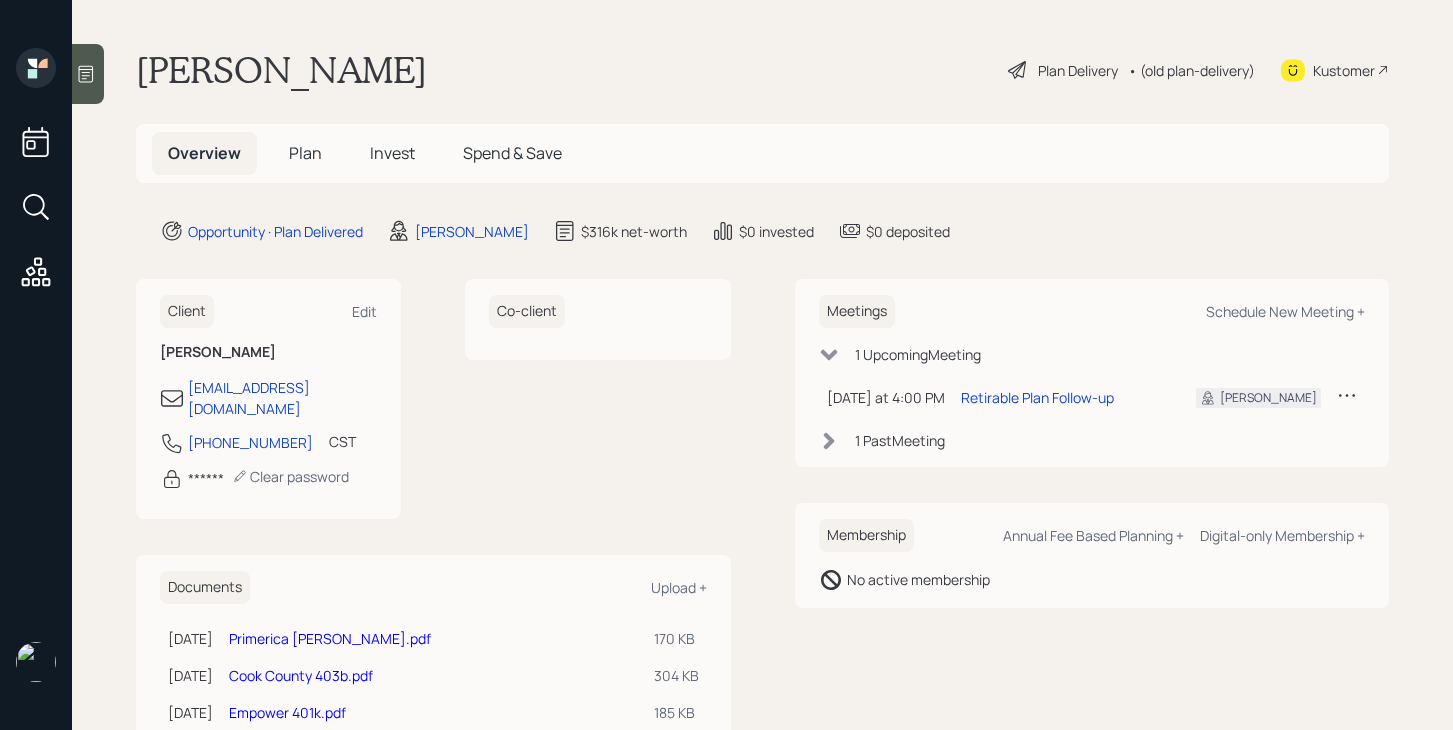 click on "Plan" at bounding box center [305, 153] 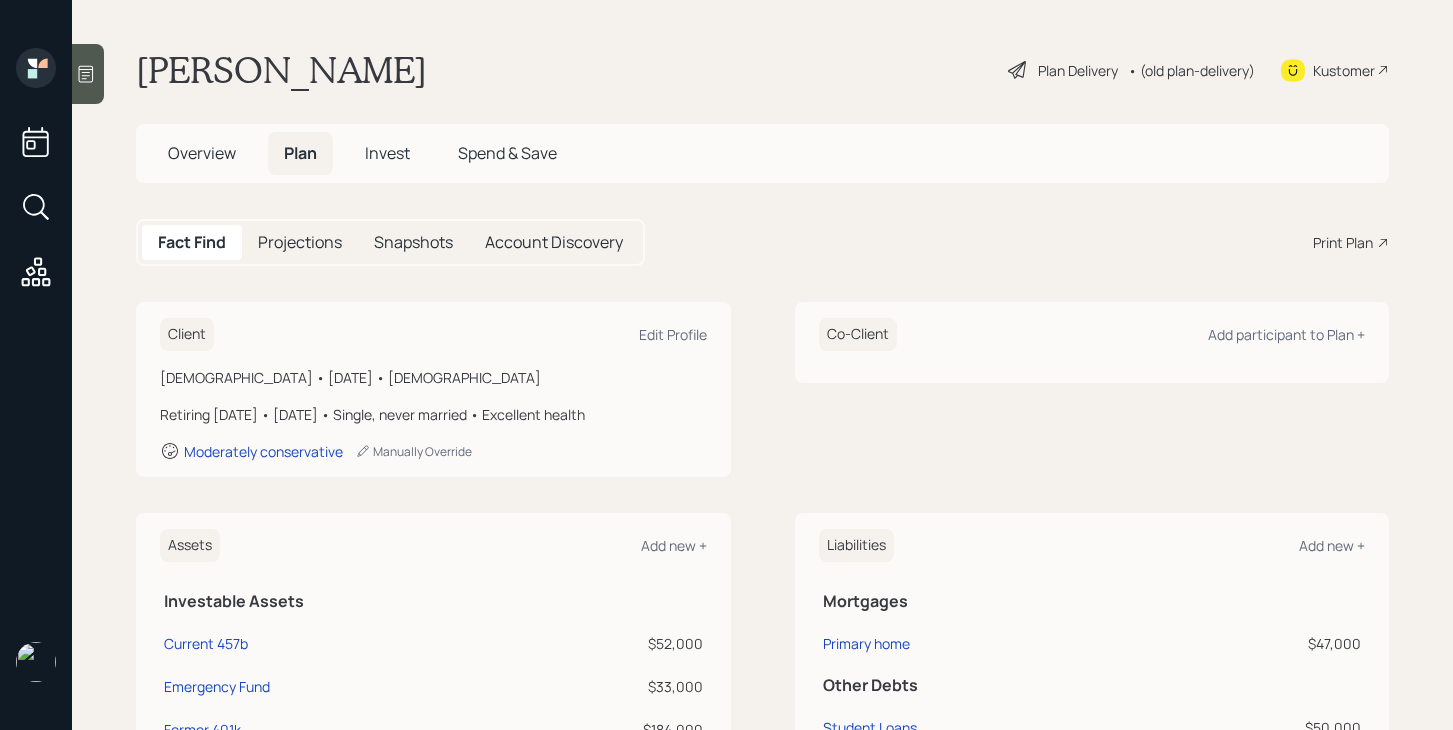 click on "Invest" at bounding box center (387, 153) 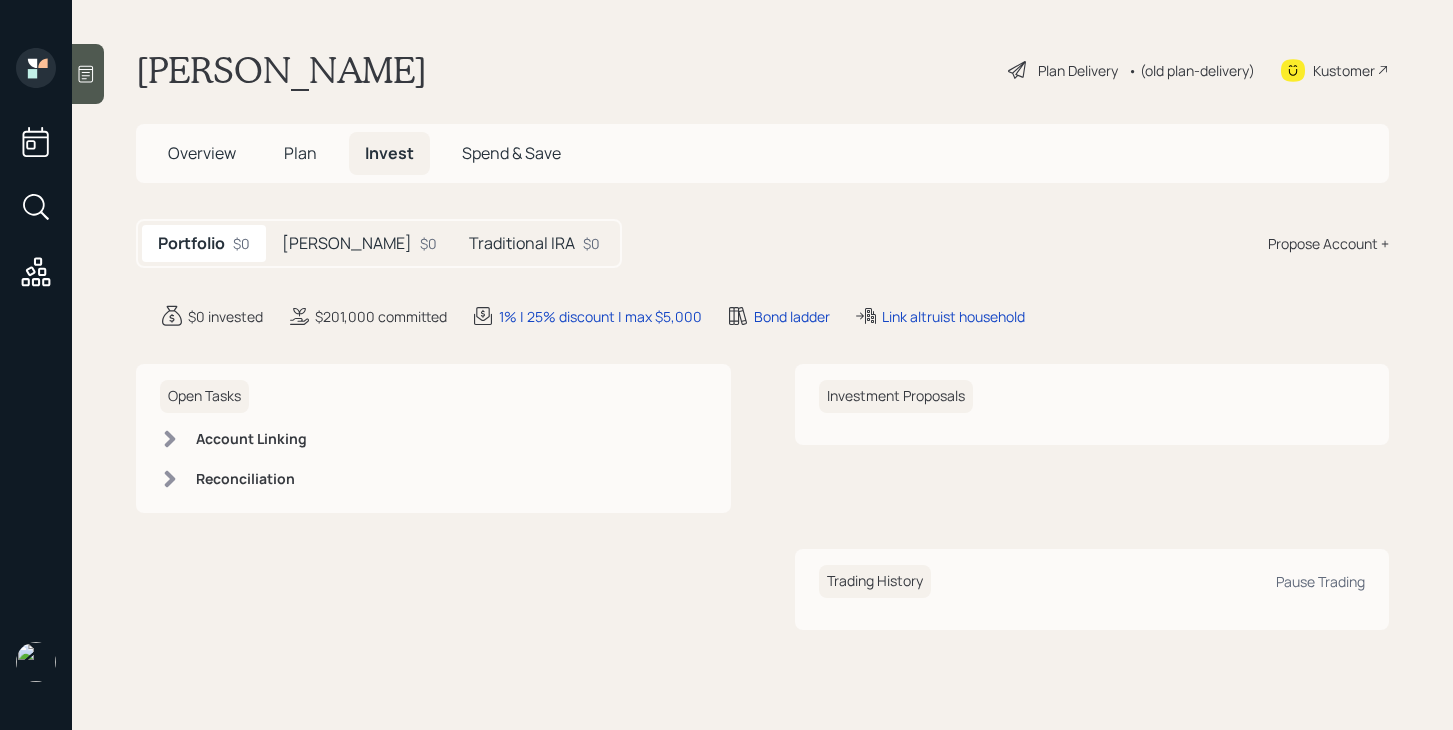 click on "[PERSON_NAME]" at bounding box center (347, 243) 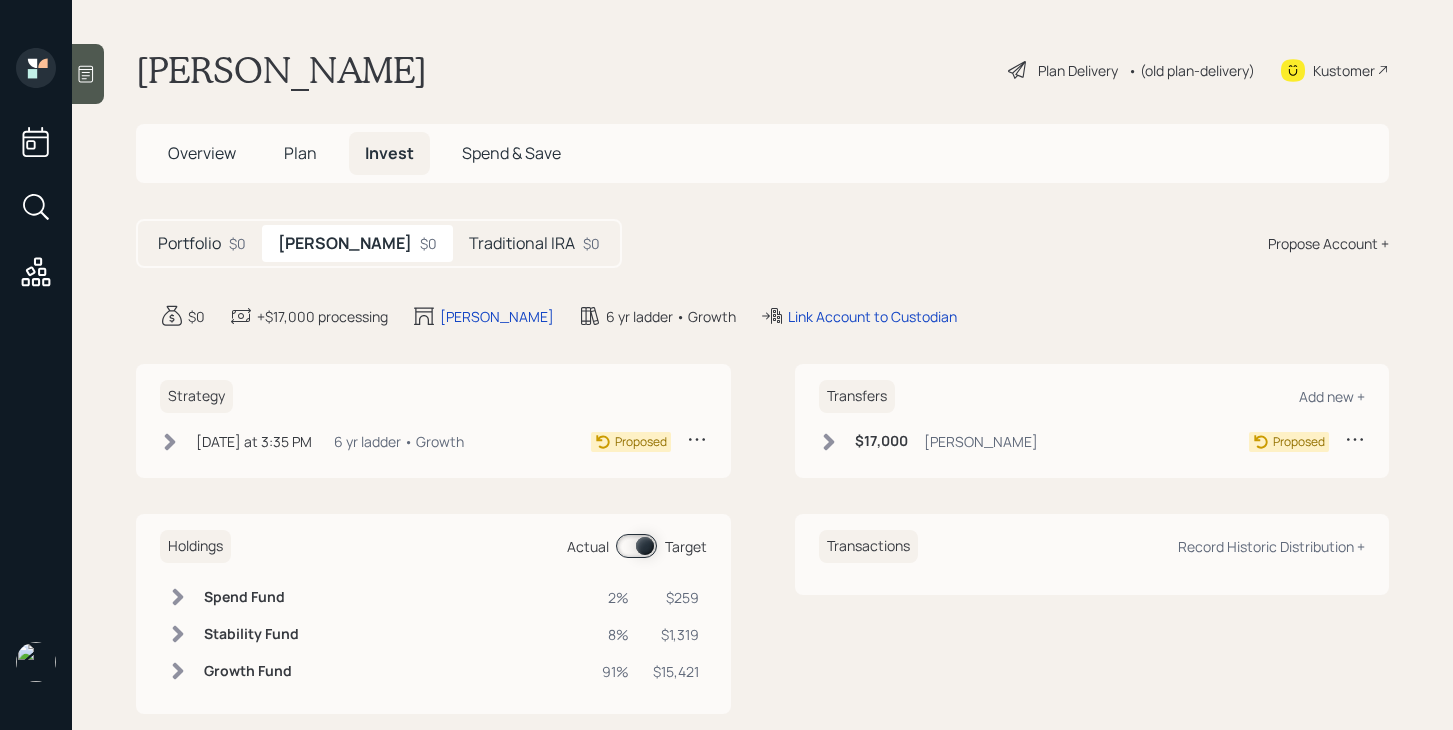 click on "Traditional IRA" at bounding box center (522, 243) 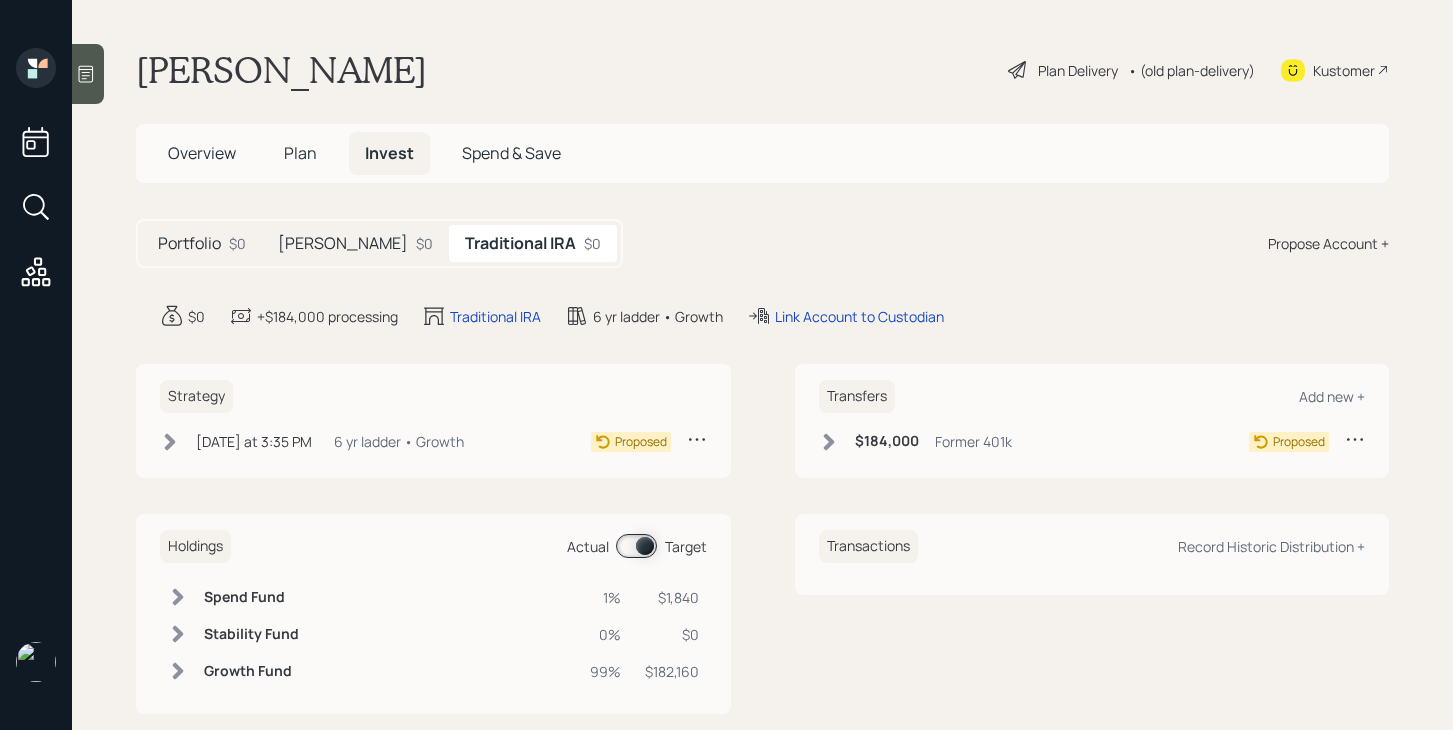 click on "Roth IRA $0" at bounding box center (355, 243) 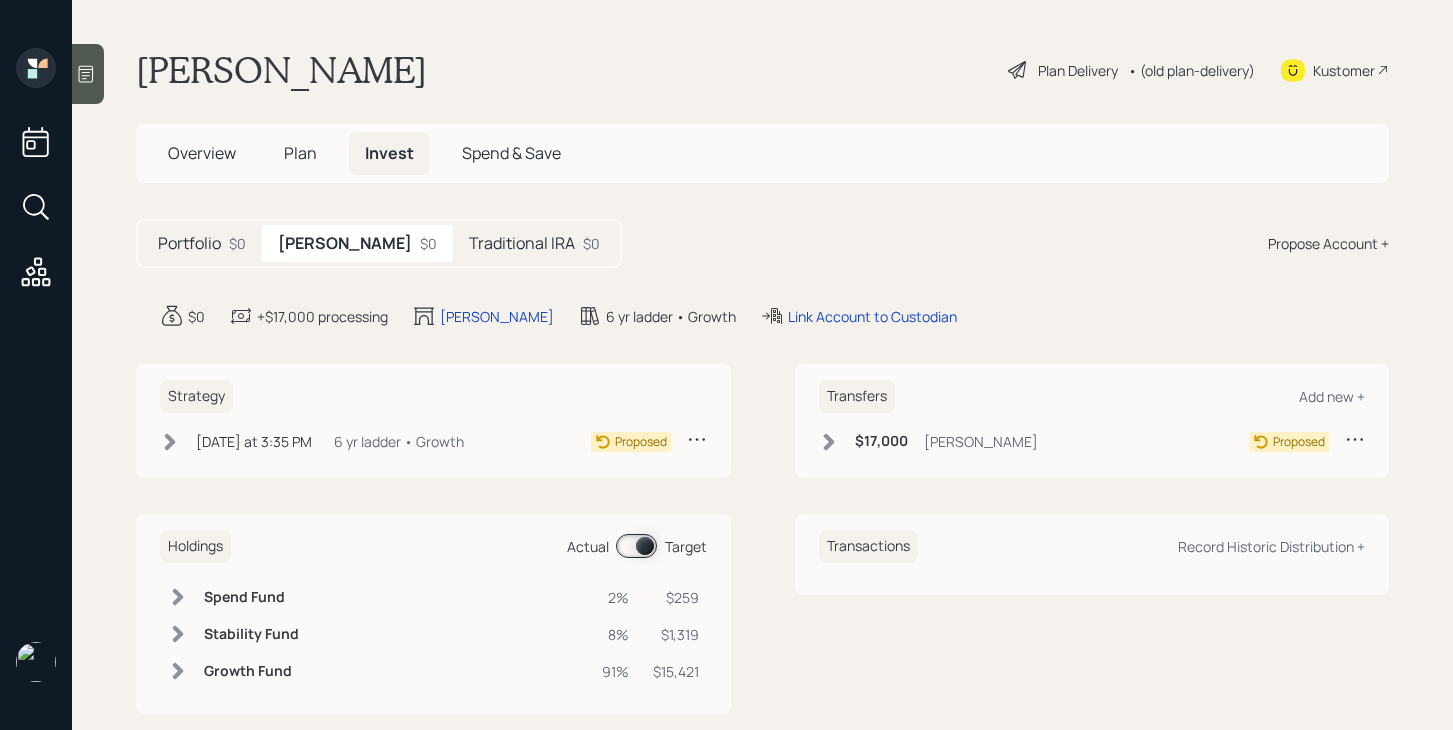 click on "$0" at bounding box center [591, 243] 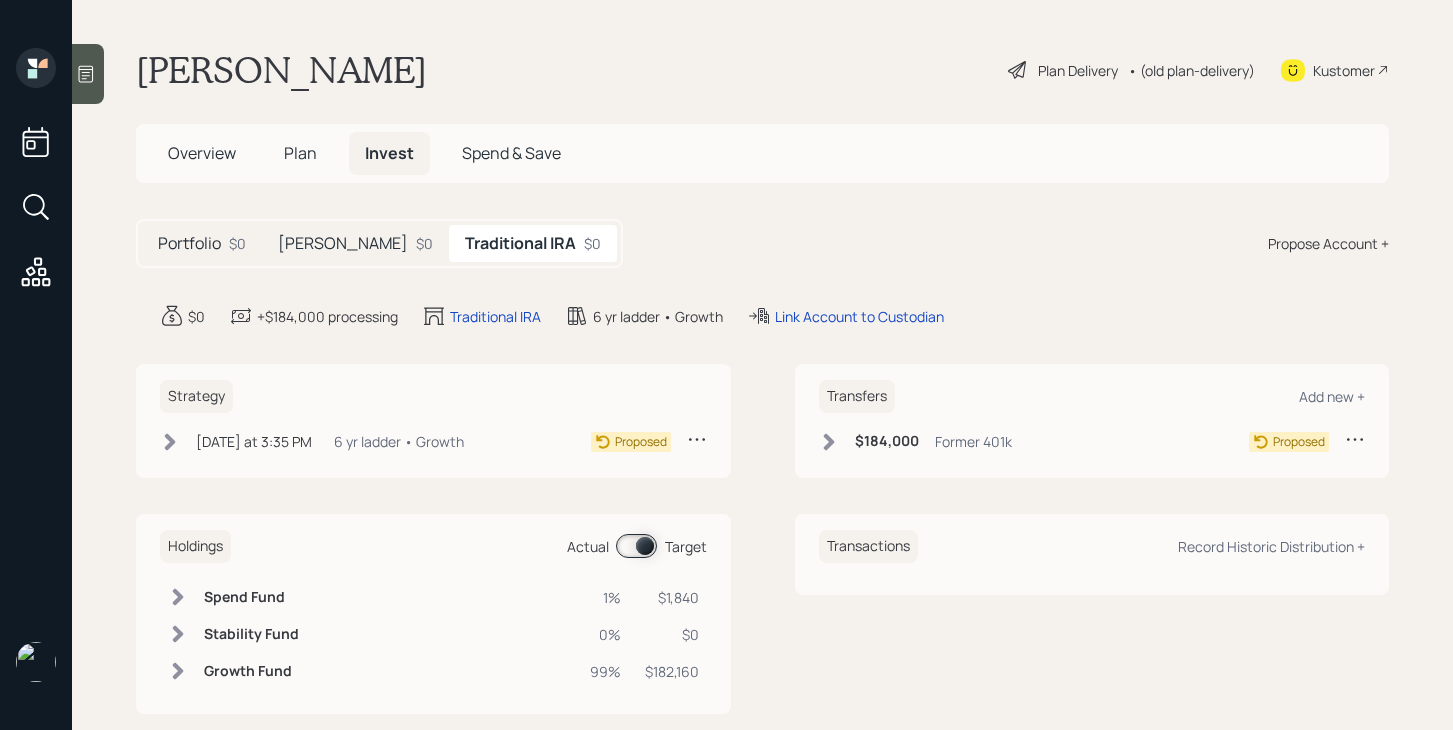 click on "Plan" at bounding box center [300, 153] 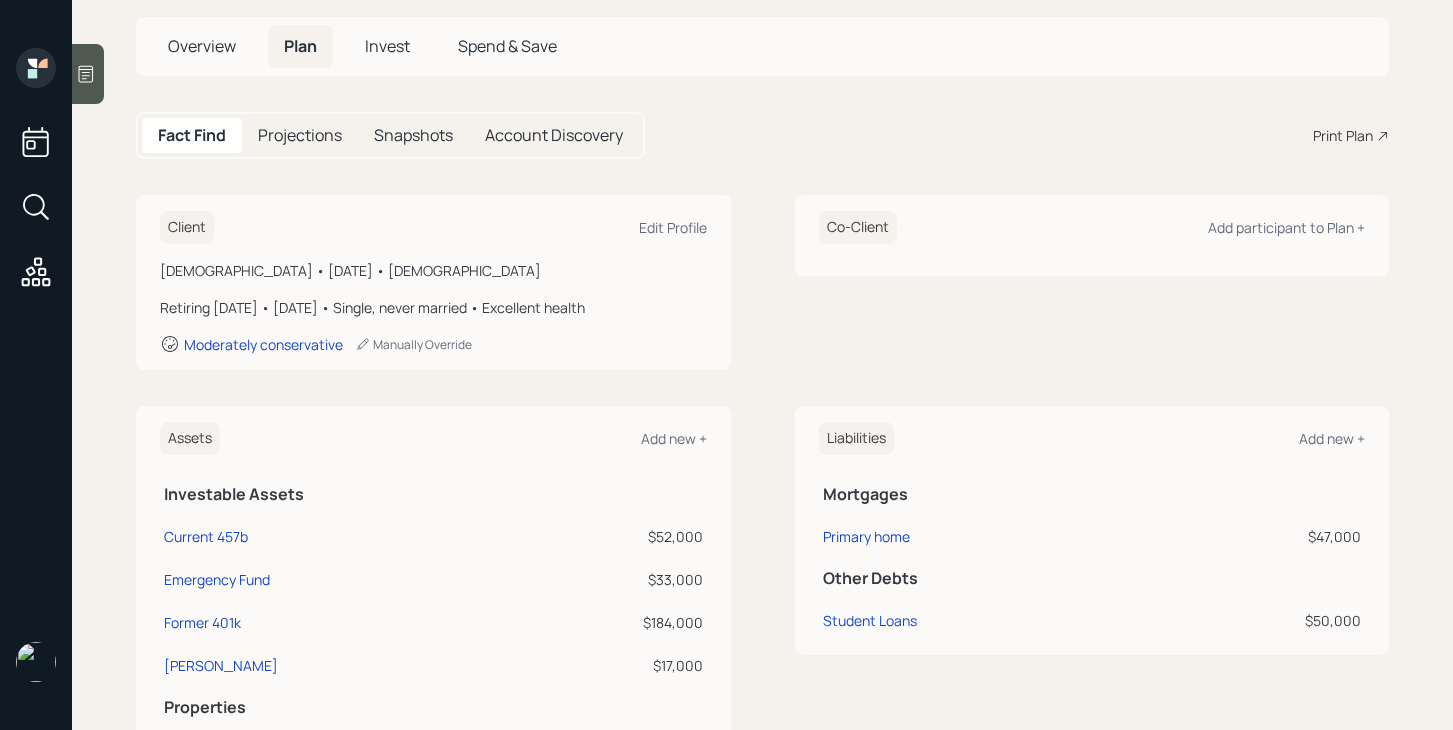 scroll, scrollTop: 0, scrollLeft: 0, axis: both 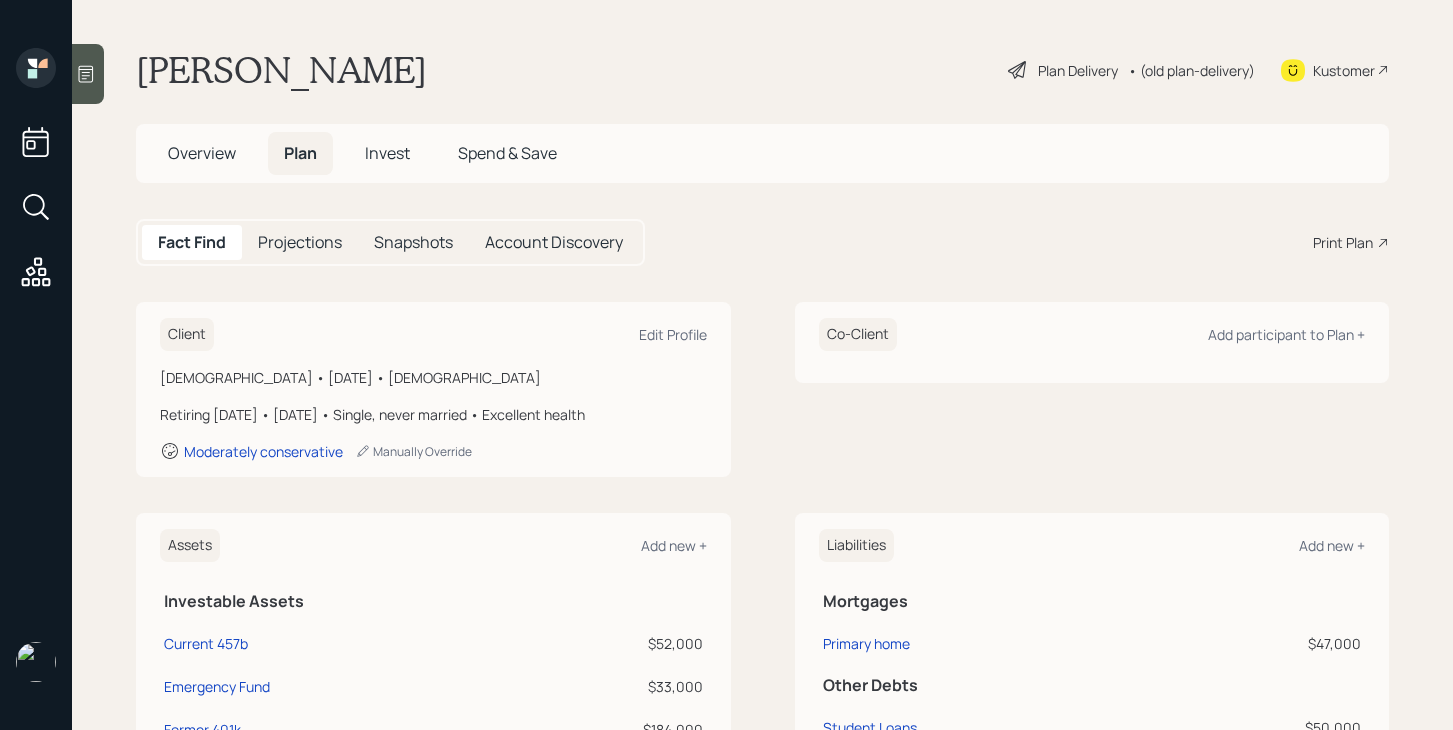 click on "Overview" at bounding box center [202, 153] 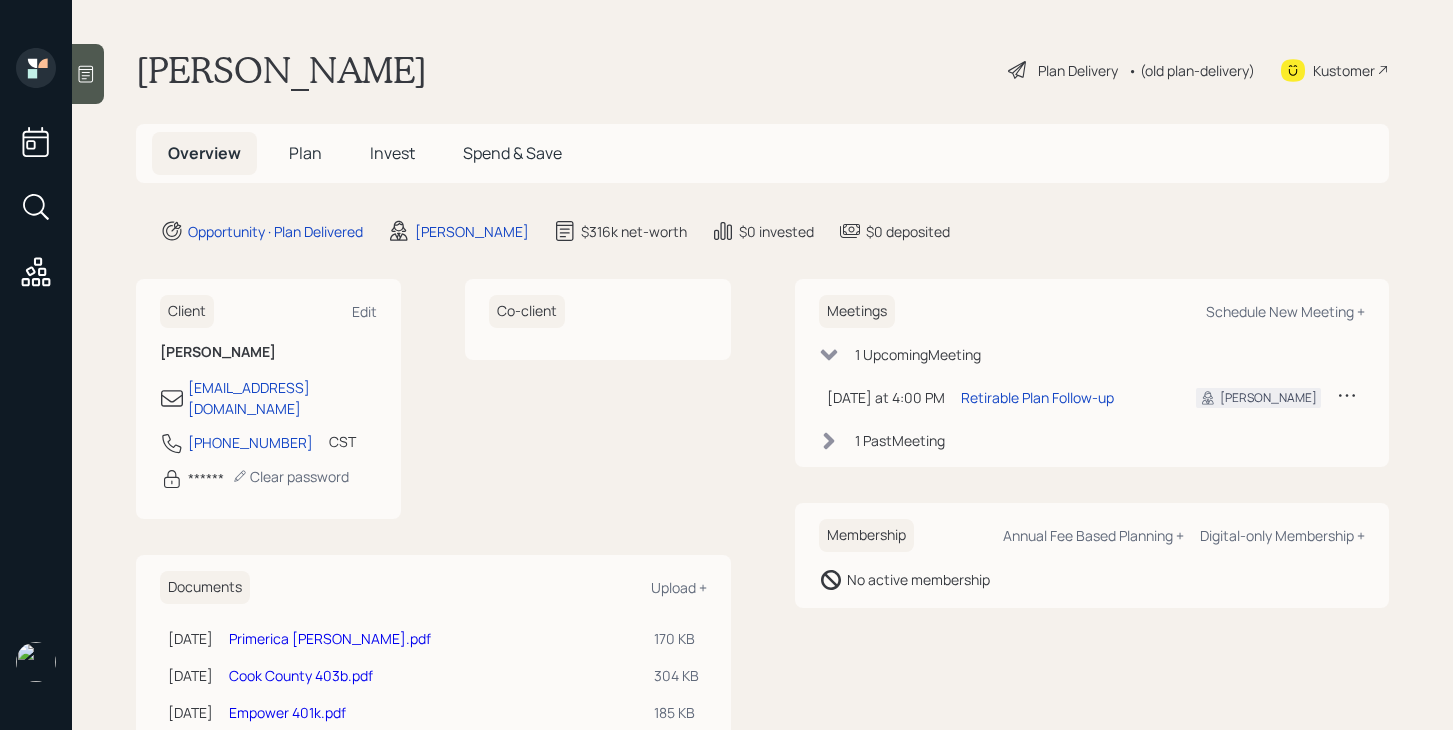 scroll, scrollTop: 46, scrollLeft: 0, axis: vertical 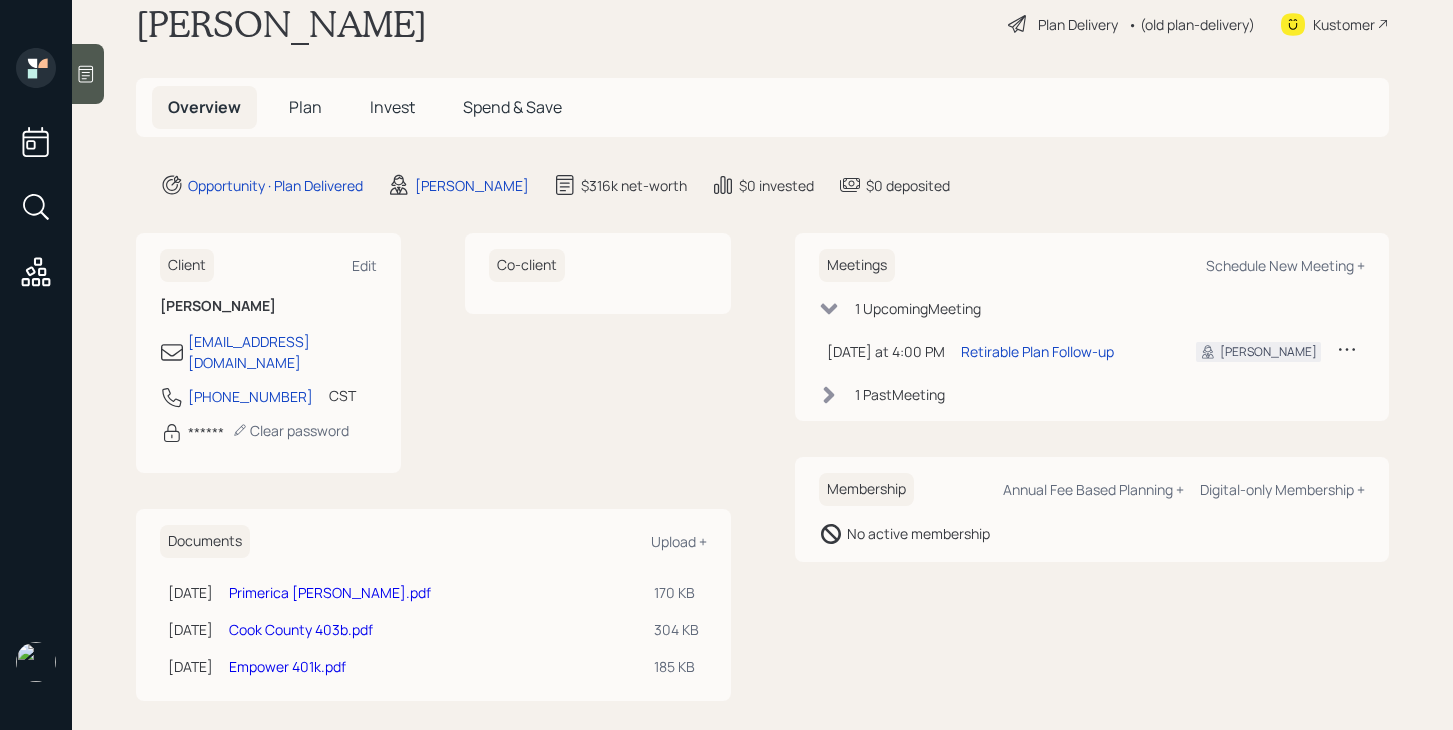 click on "Empower 401k.pdf" at bounding box center [287, 666] 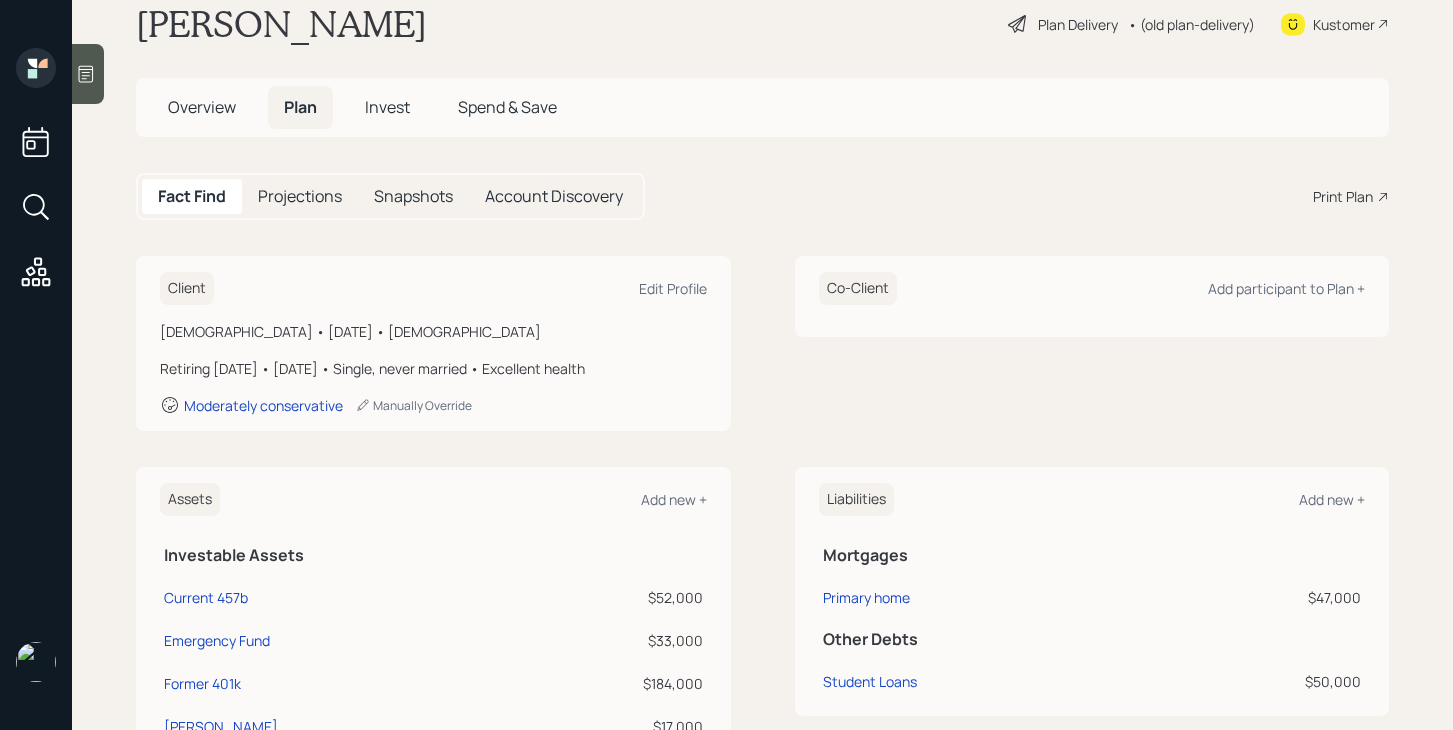 click on "Invest" at bounding box center [387, 107] 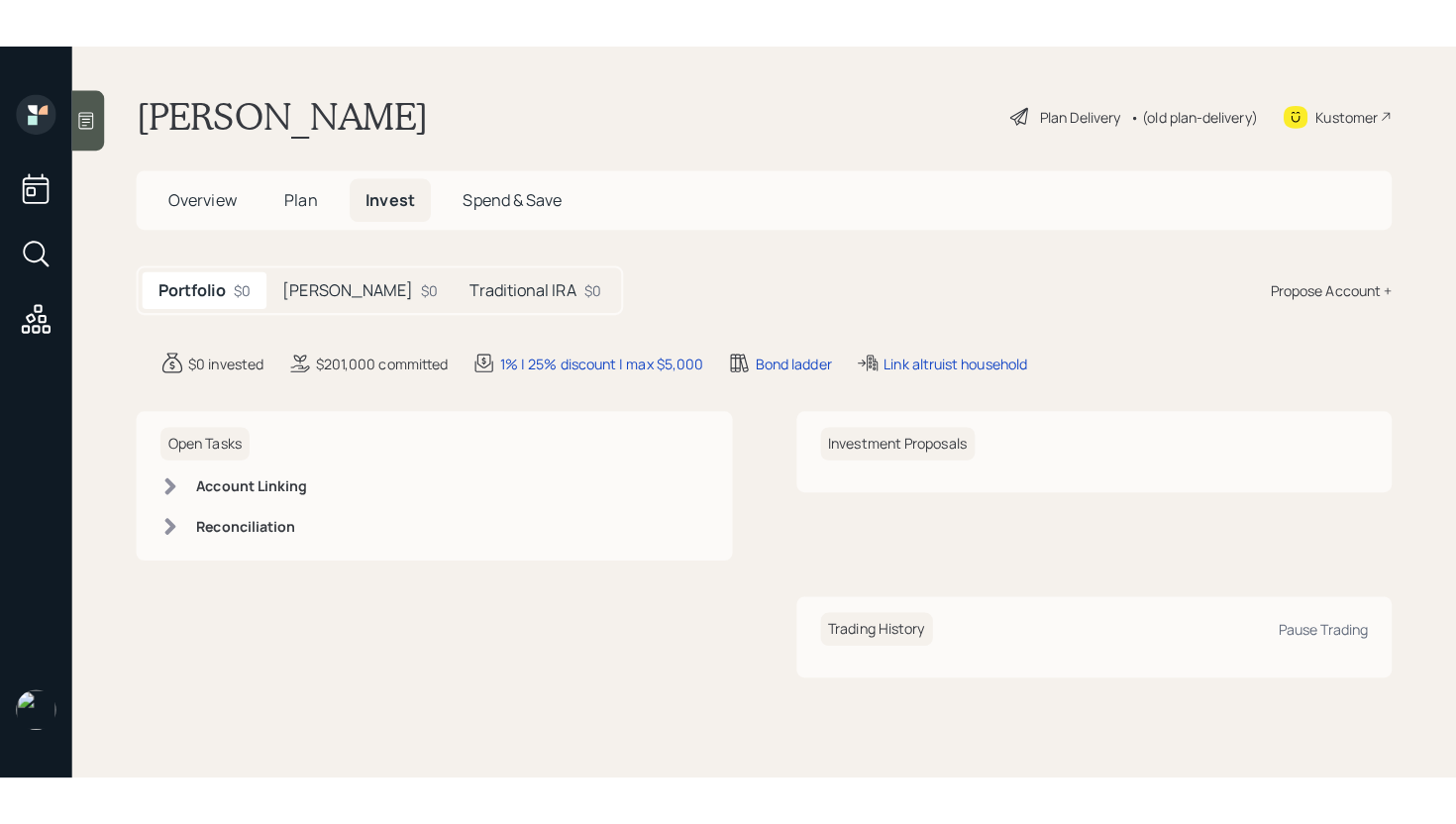 scroll, scrollTop: 0, scrollLeft: 0, axis: both 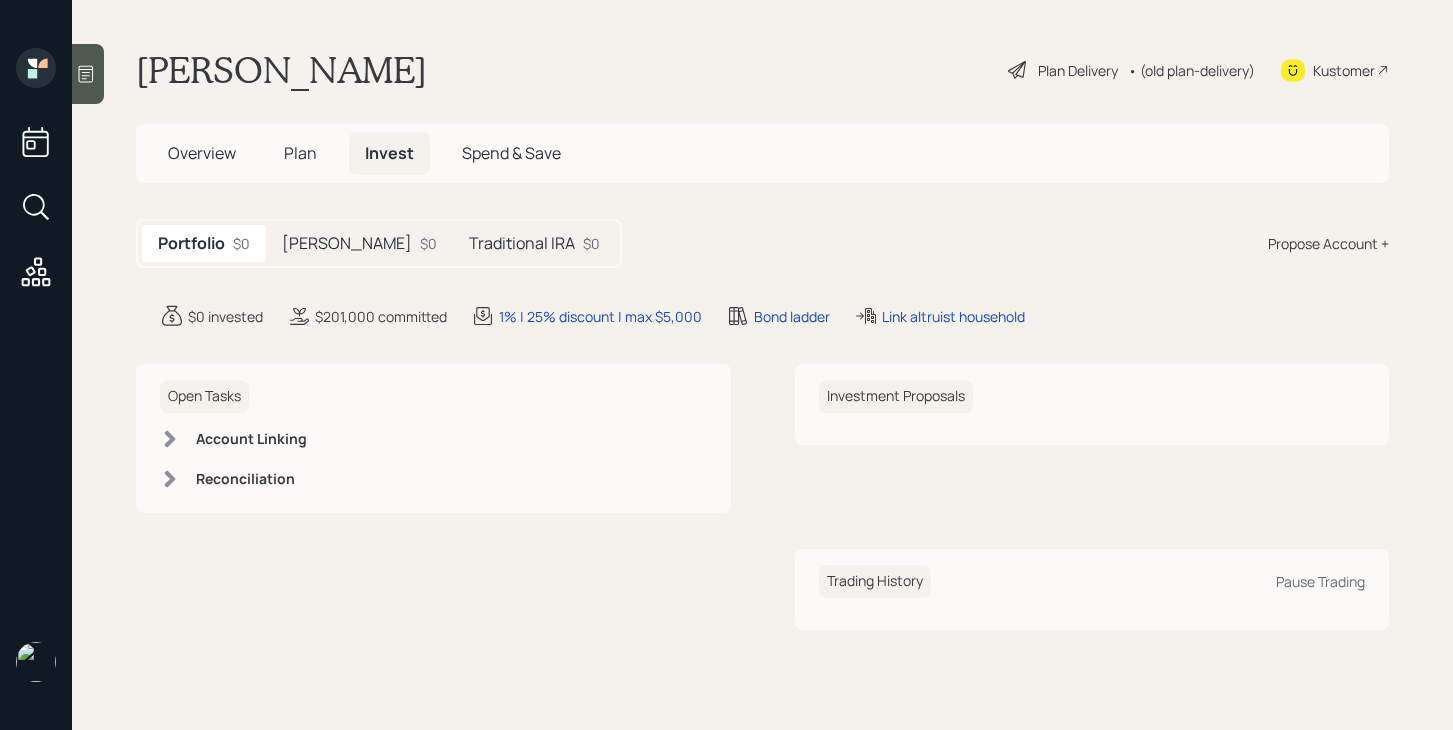 click on "Traditional IRA" at bounding box center (522, 243) 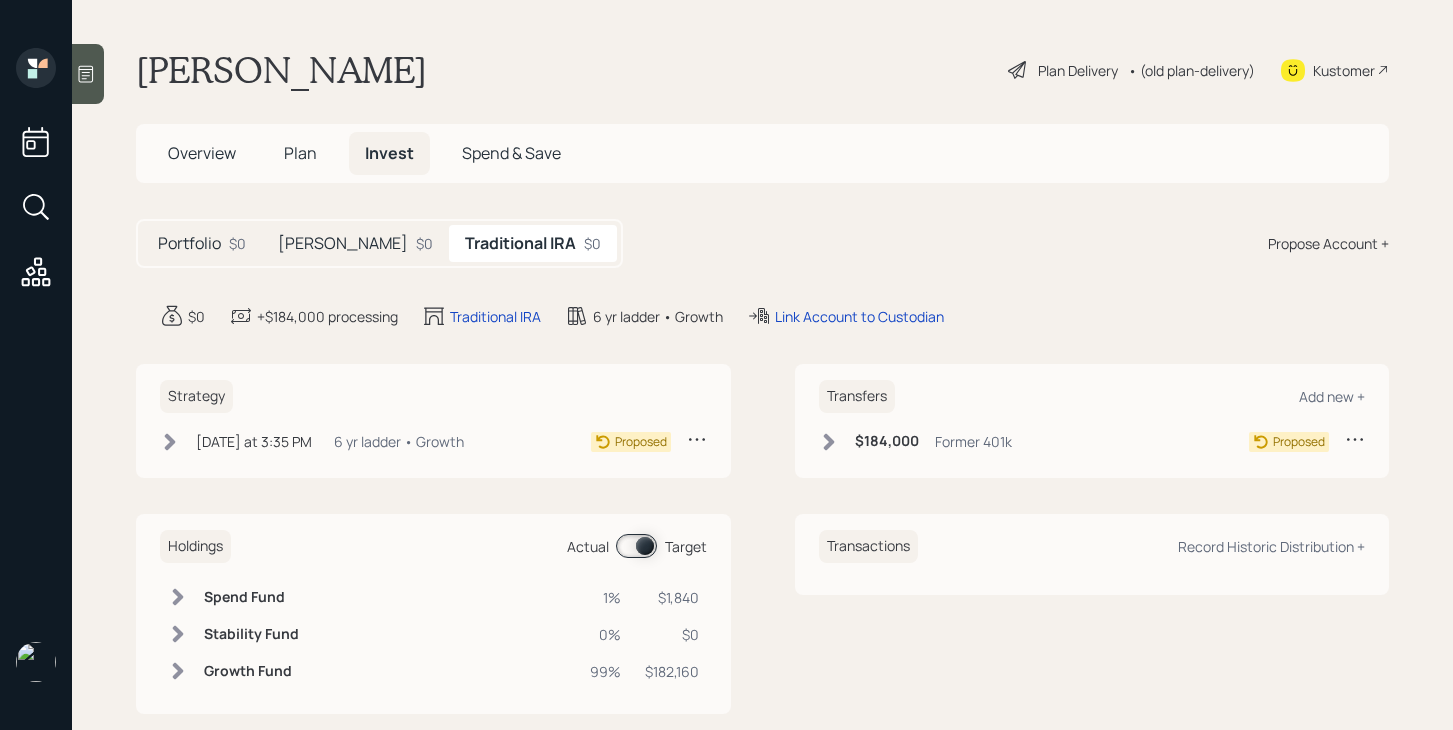 click on "Roth IRA $0" at bounding box center [355, 243] 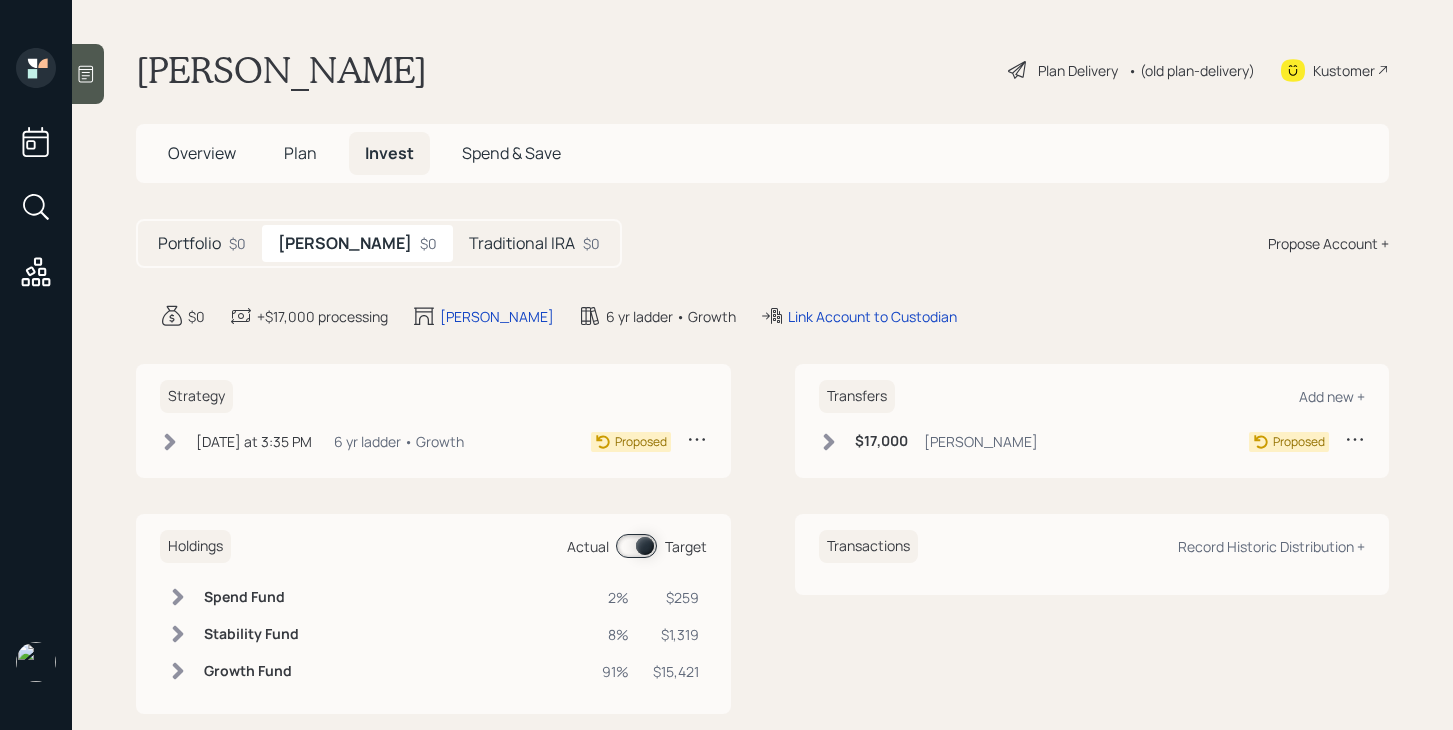click on "$0" at bounding box center (237, 243) 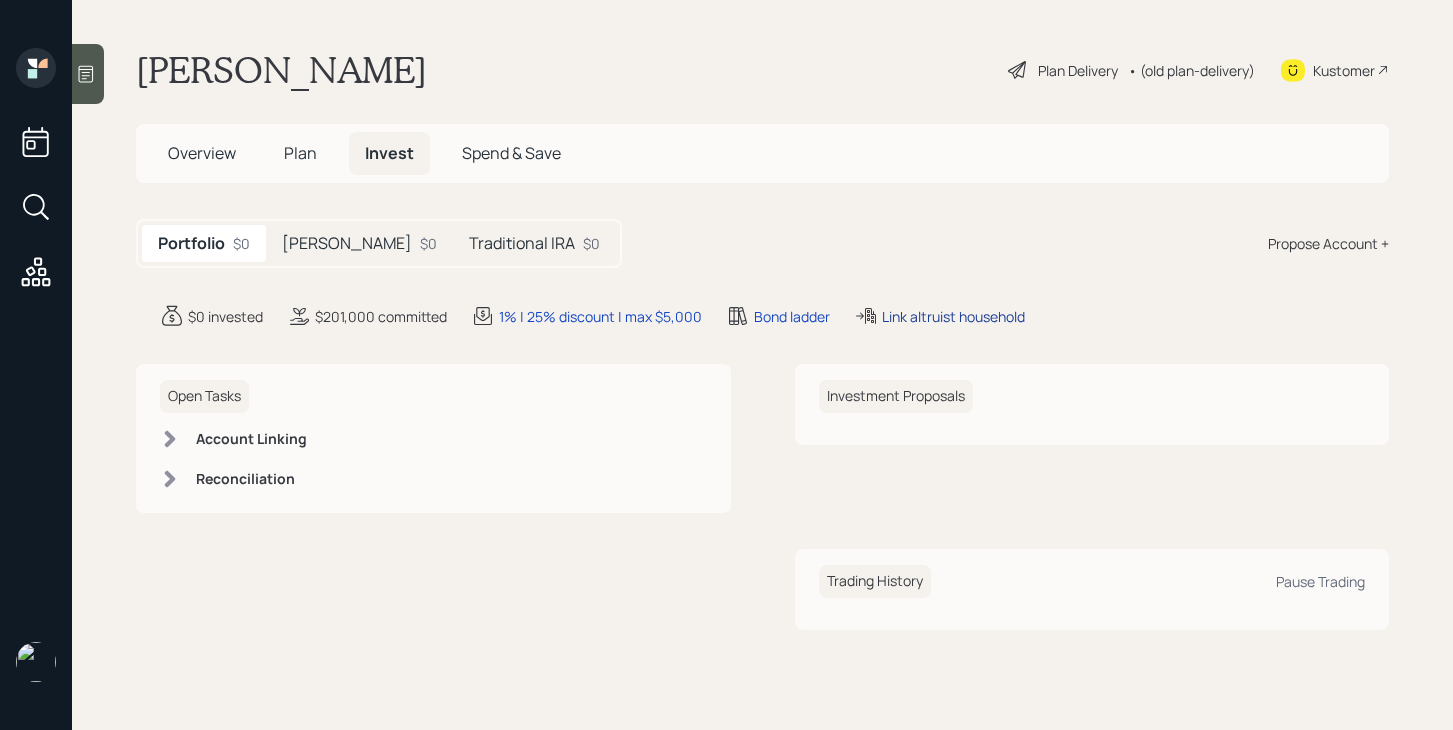 click on "Link altruist household" at bounding box center [953, 316] 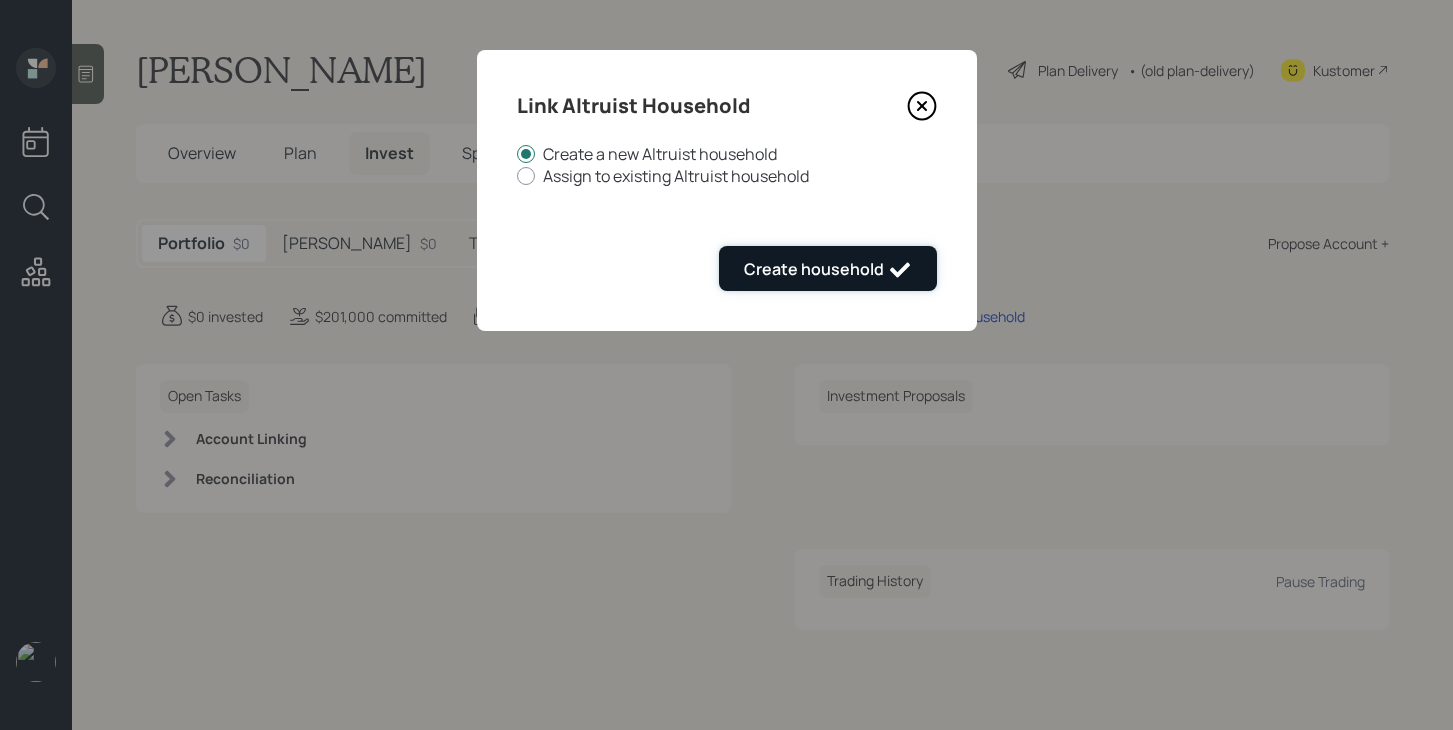 click on "Create household" at bounding box center (828, 270) 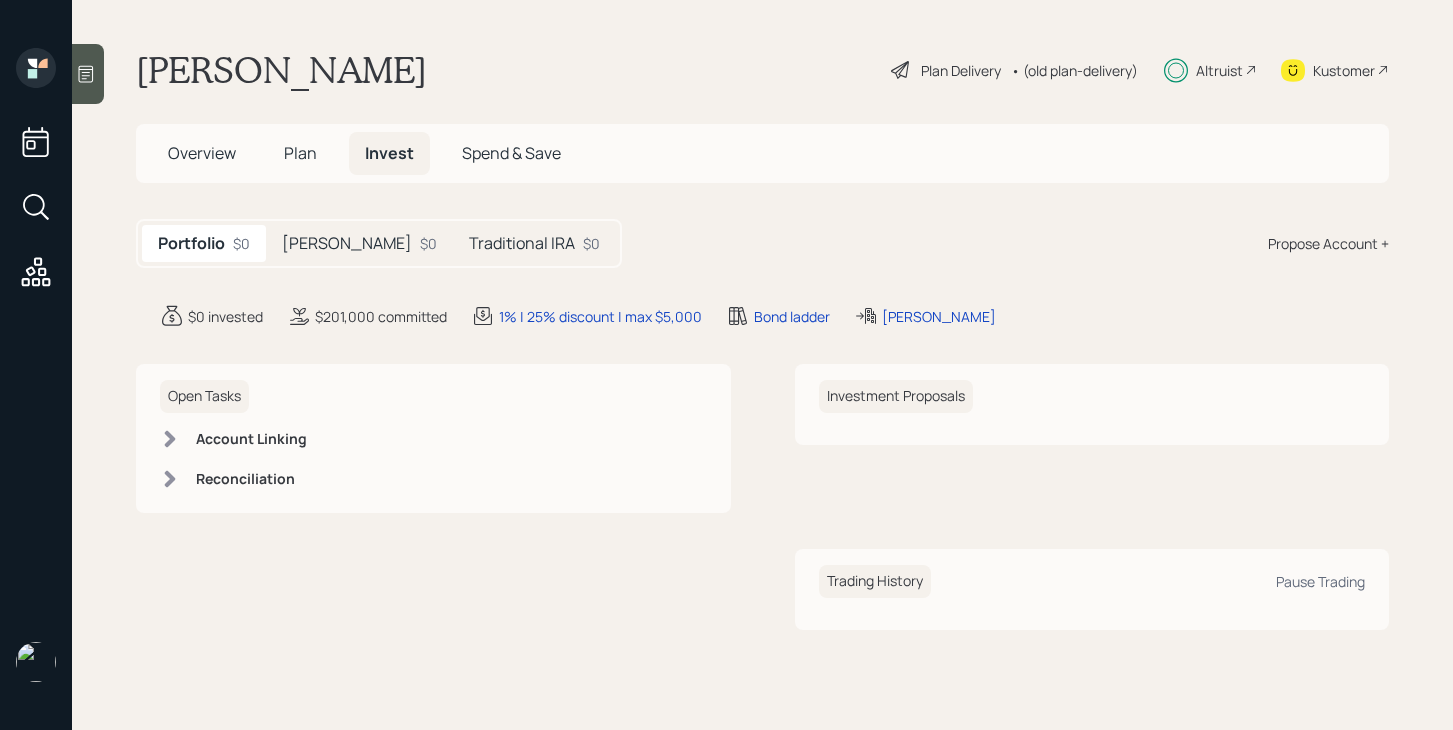 click on "Altruist" at bounding box center (1219, 70) 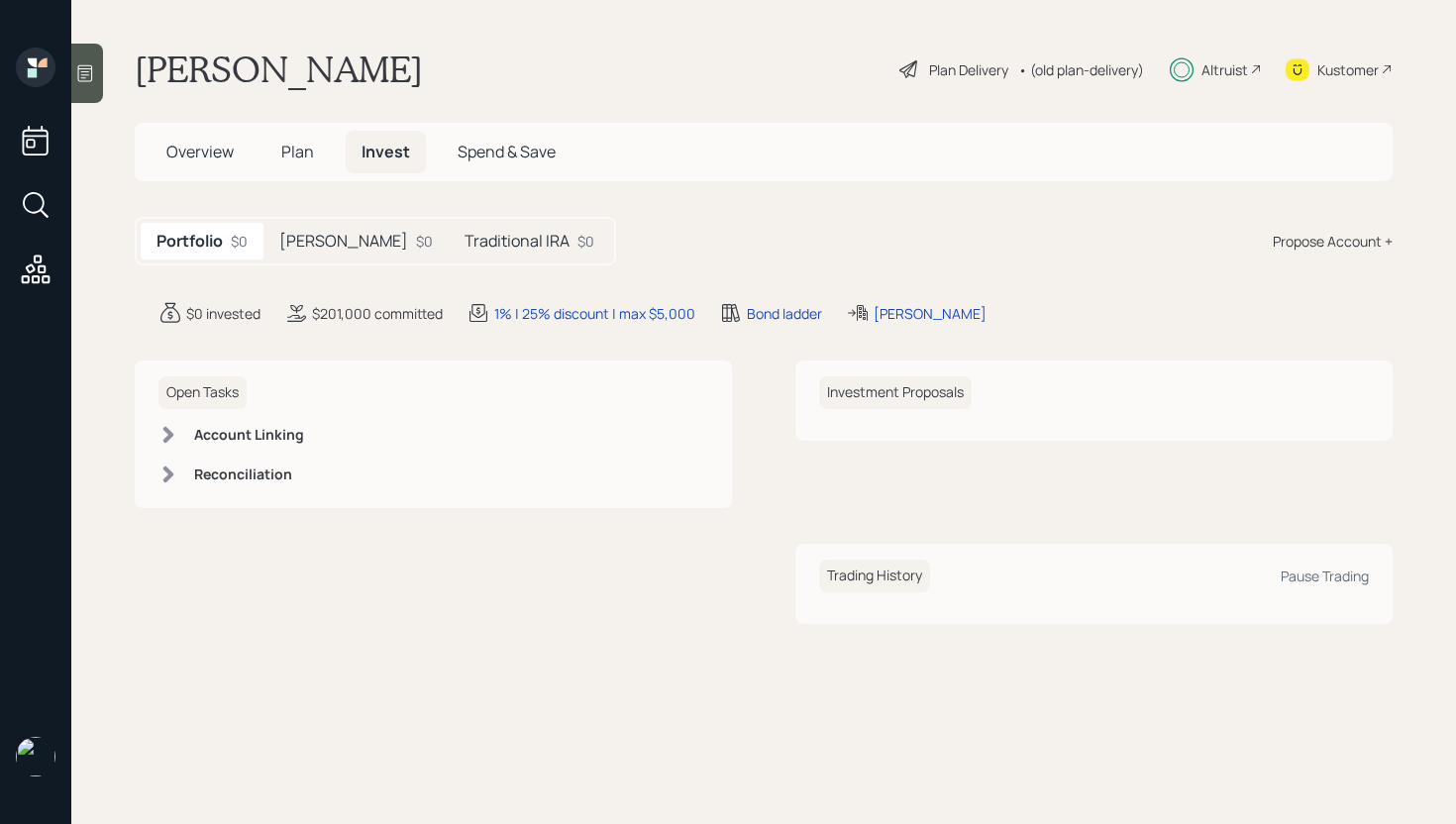 click on "Plan" at bounding box center (297, 152) 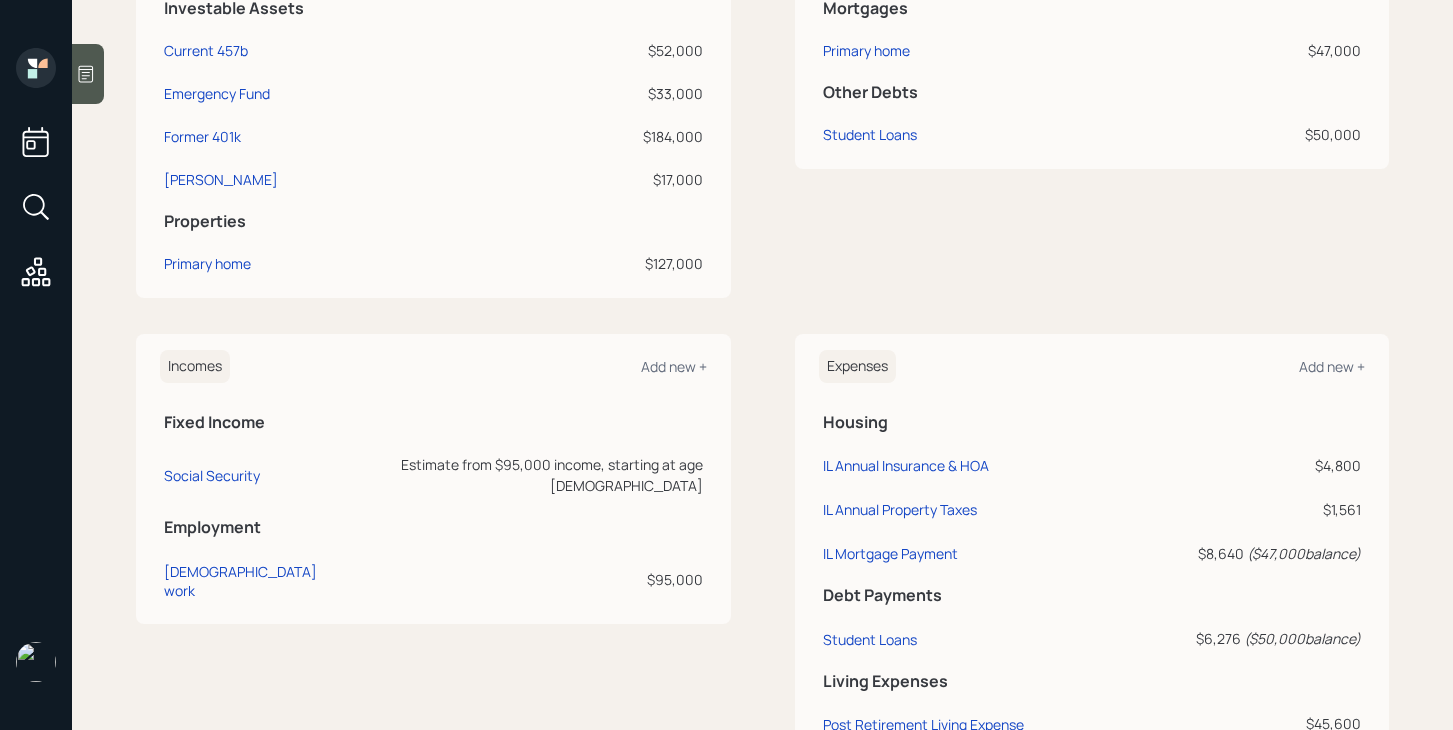 scroll, scrollTop: 0, scrollLeft: 0, axis: both 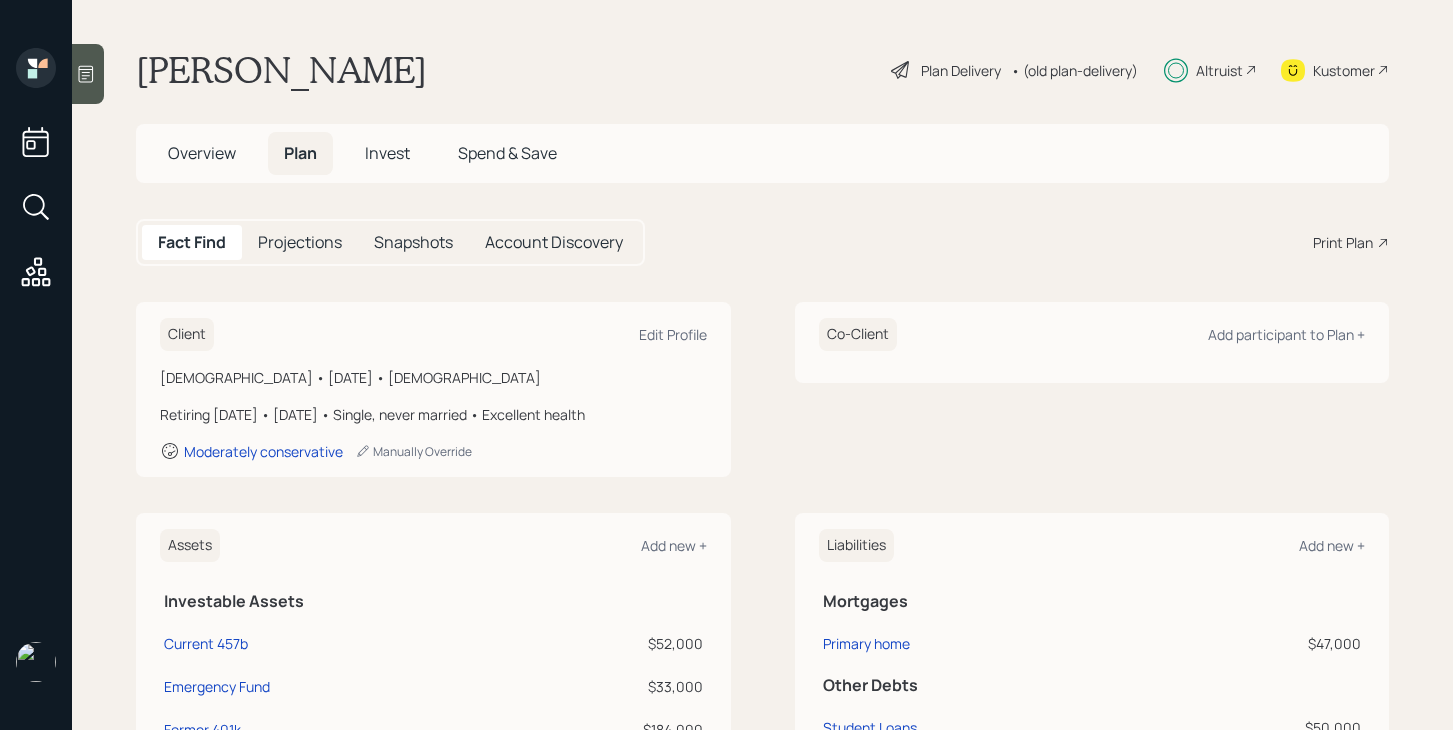 click on "Overview" at bounding box center [202, 153] 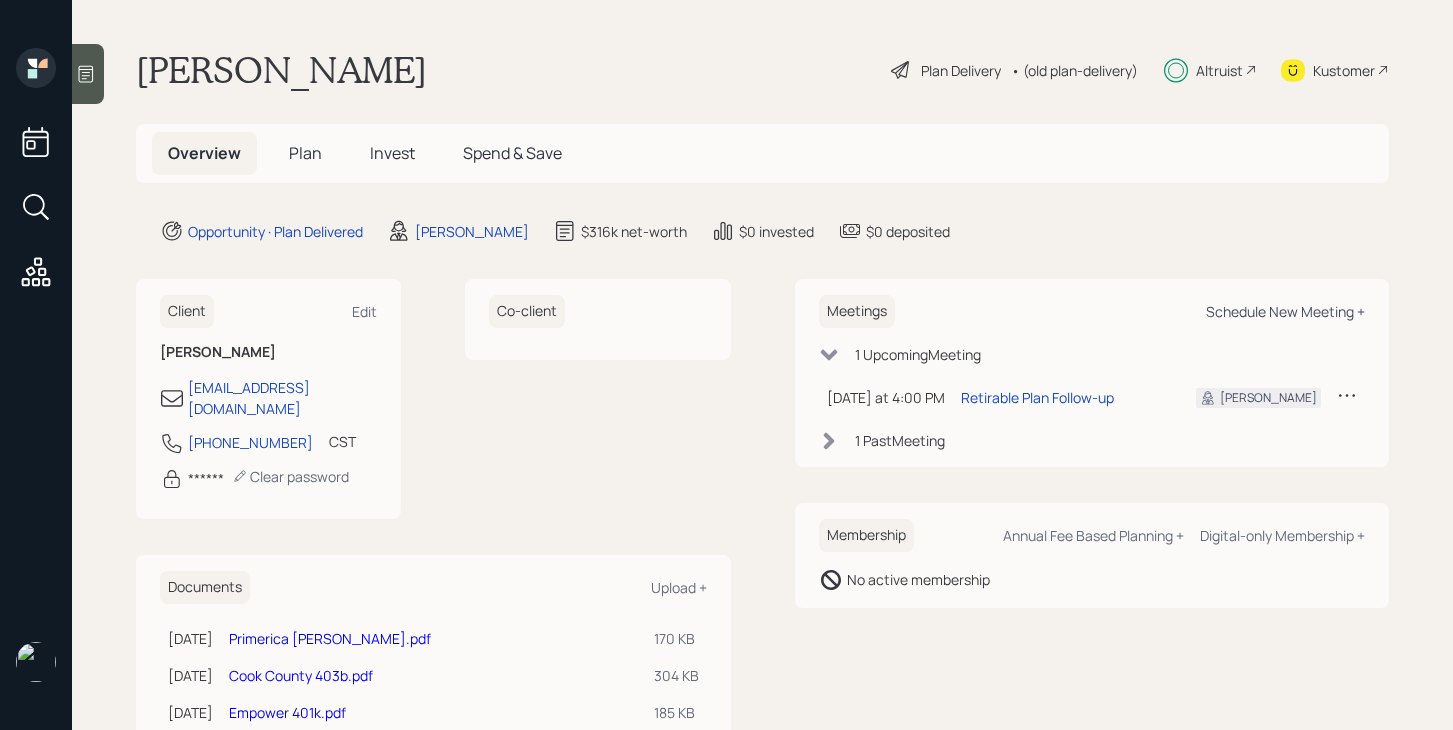 click on "Schedule New Meeting +" at bounding box center (1285, 311) 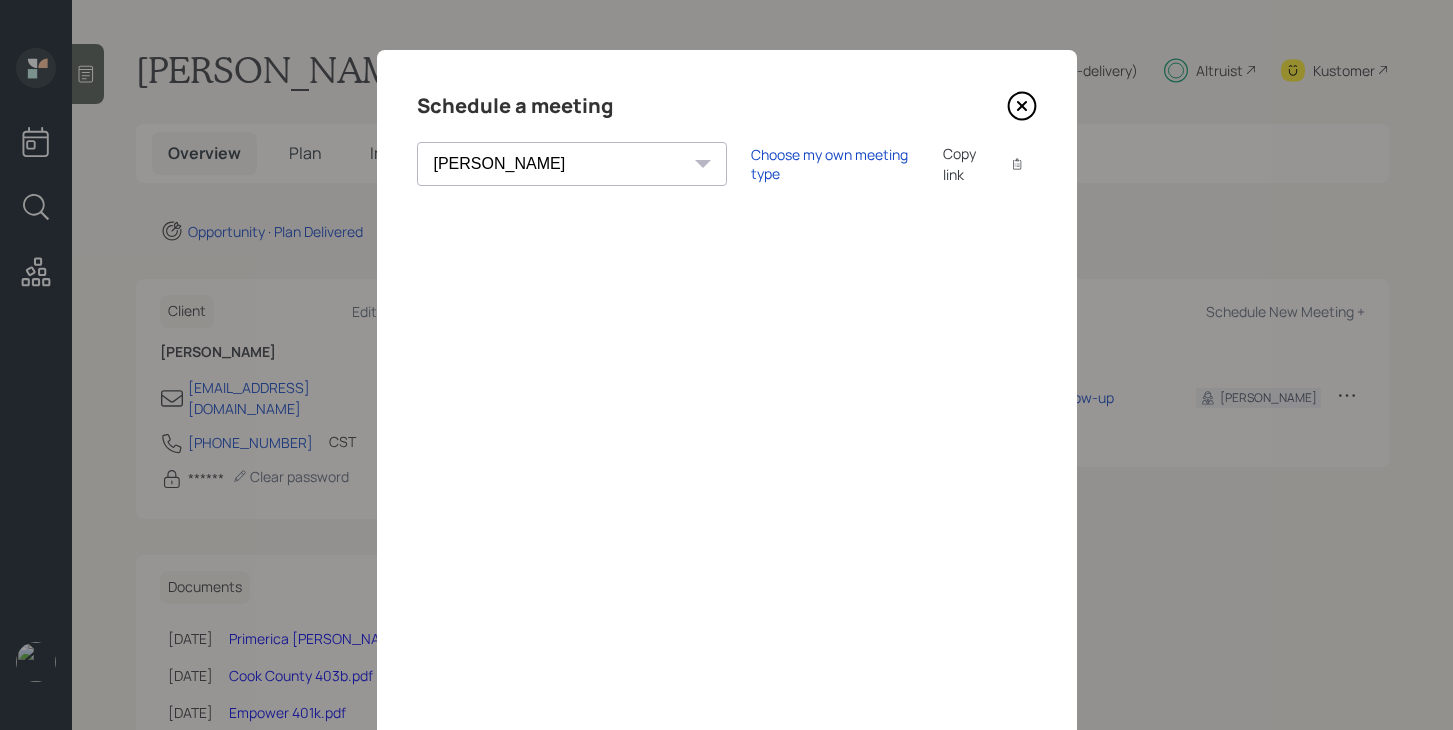 click on "Eitan Bar-David Ian Yamey Trevor Nelson Melissa Louis Christian Ruiz Gordon Hanssen Hamza Chaudhry Robby Grisanti Jonah Coleman Tyler End Michael Russo Treva Nostdahl Eric Schwartz James DiStasi Hunter Neumayer Sami Boghos Harrison Schaefer Round Robin" at bounding box center (572, 164) 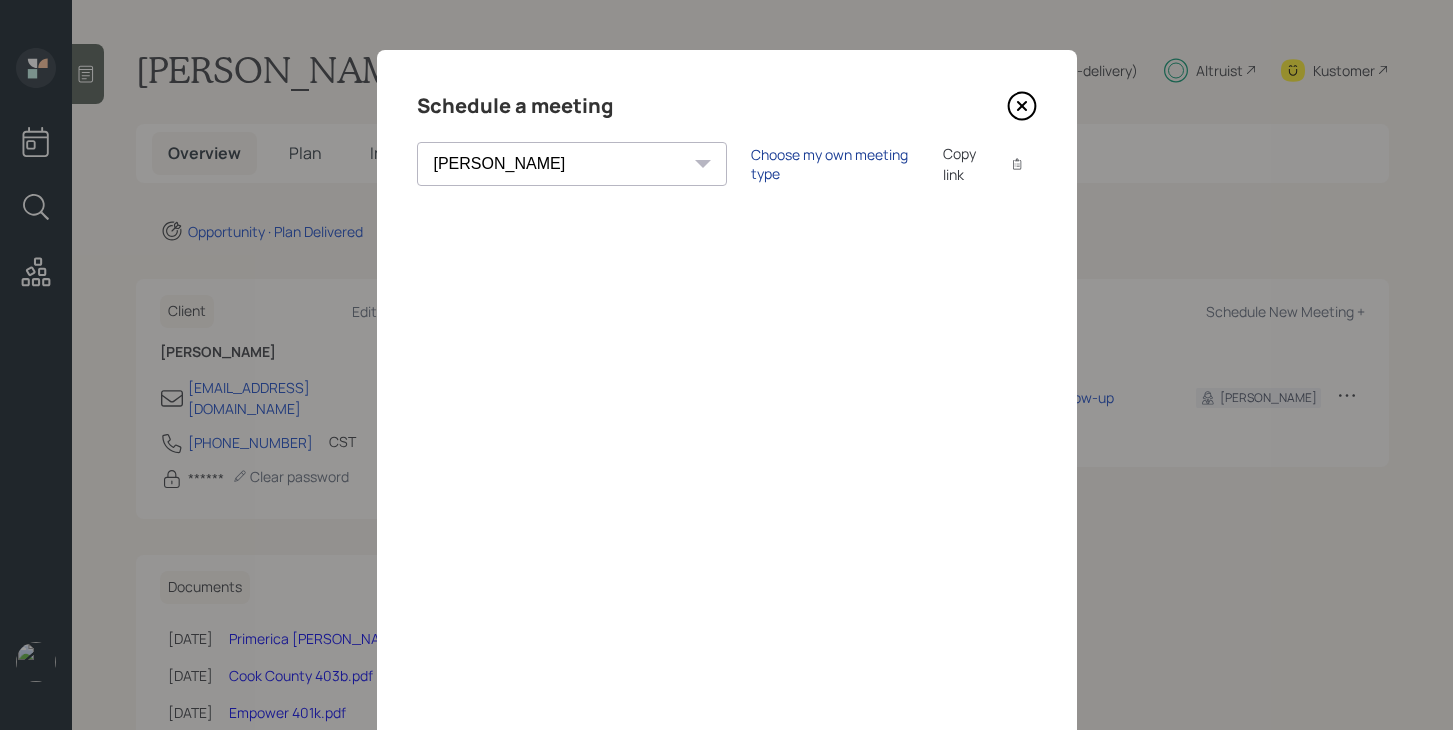 click on "Choose my own meeting type" at bounding box center (835, 164) 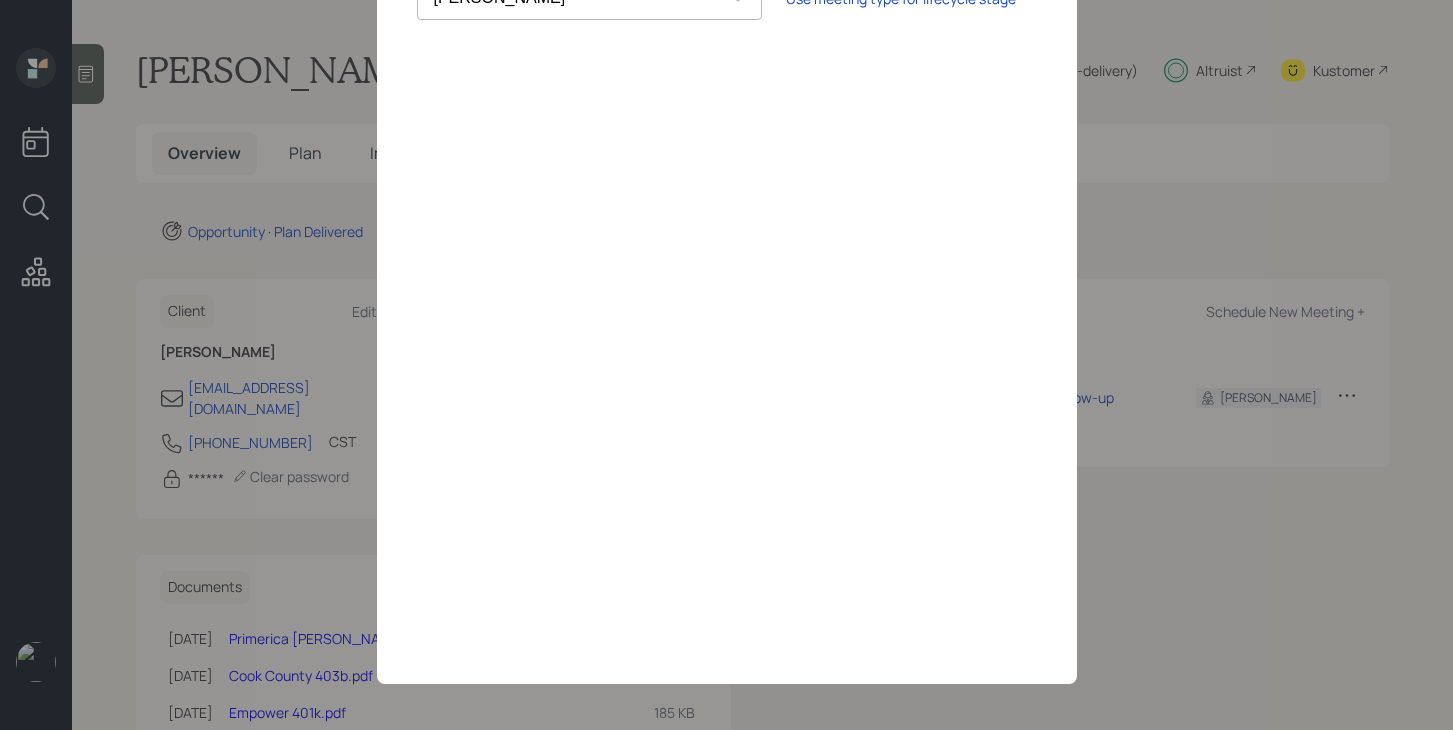 scroll, scrollTop: 0, scrollLeft: 0, axis: both 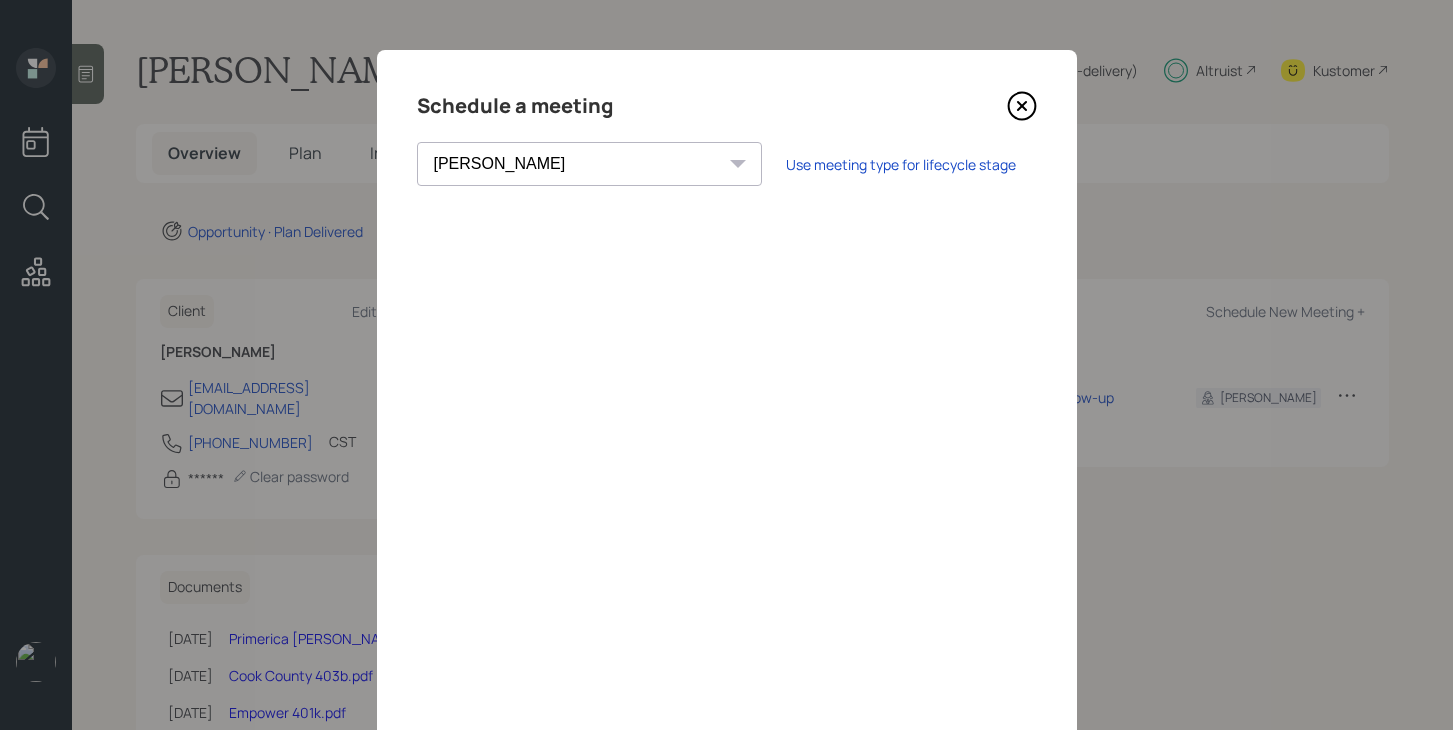 click 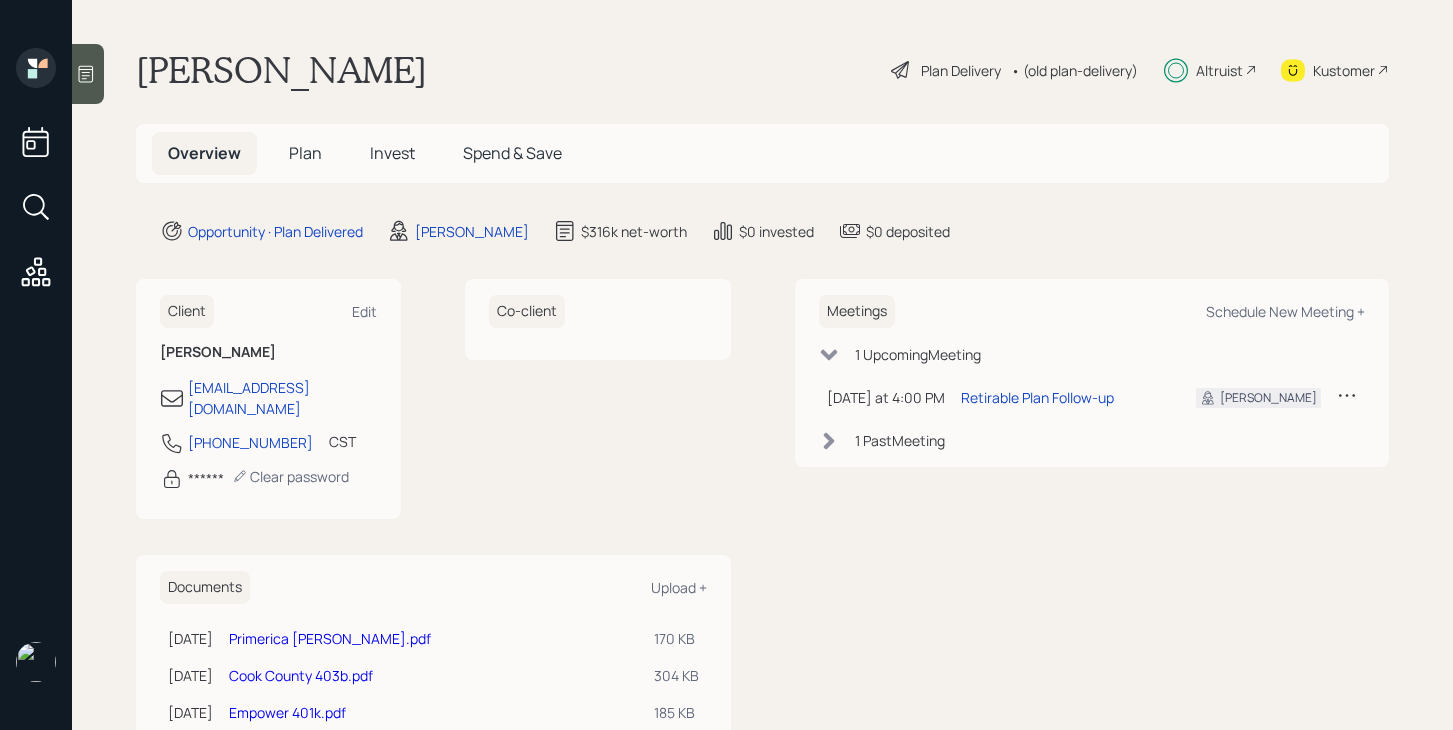 click on "Plan" at bounding box center [305, 153] 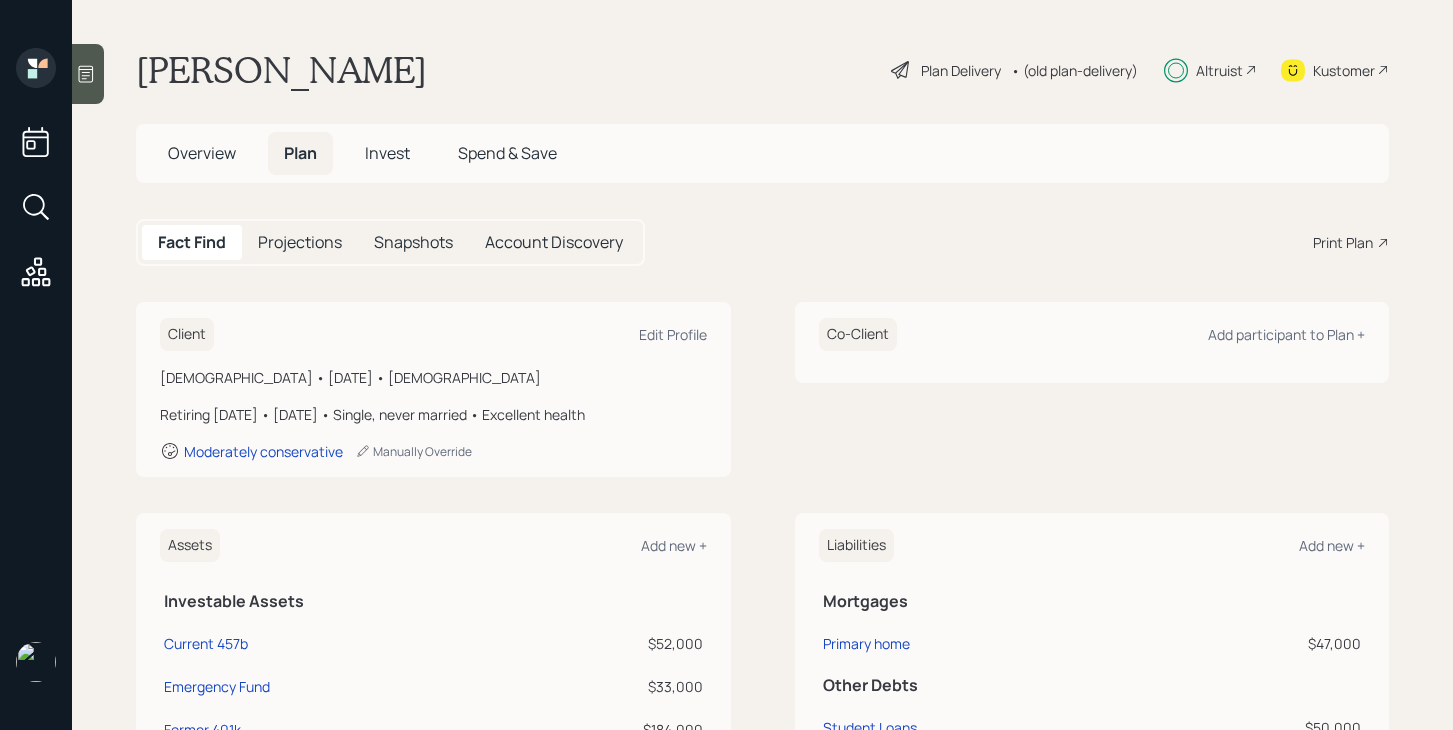 click on "Invest" at bounding box center (387, 153) 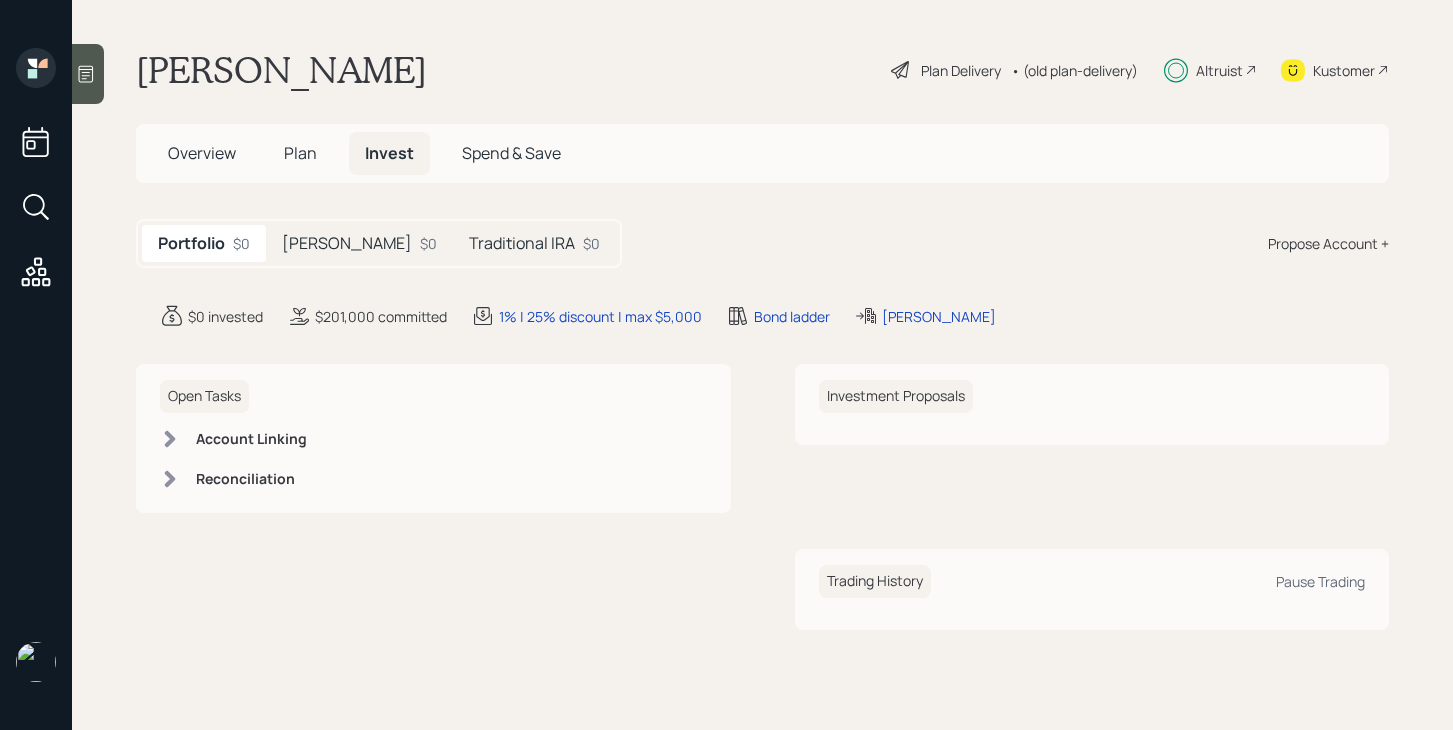 click on "[PERSON_NAME]" at bounding box center (347, 243) 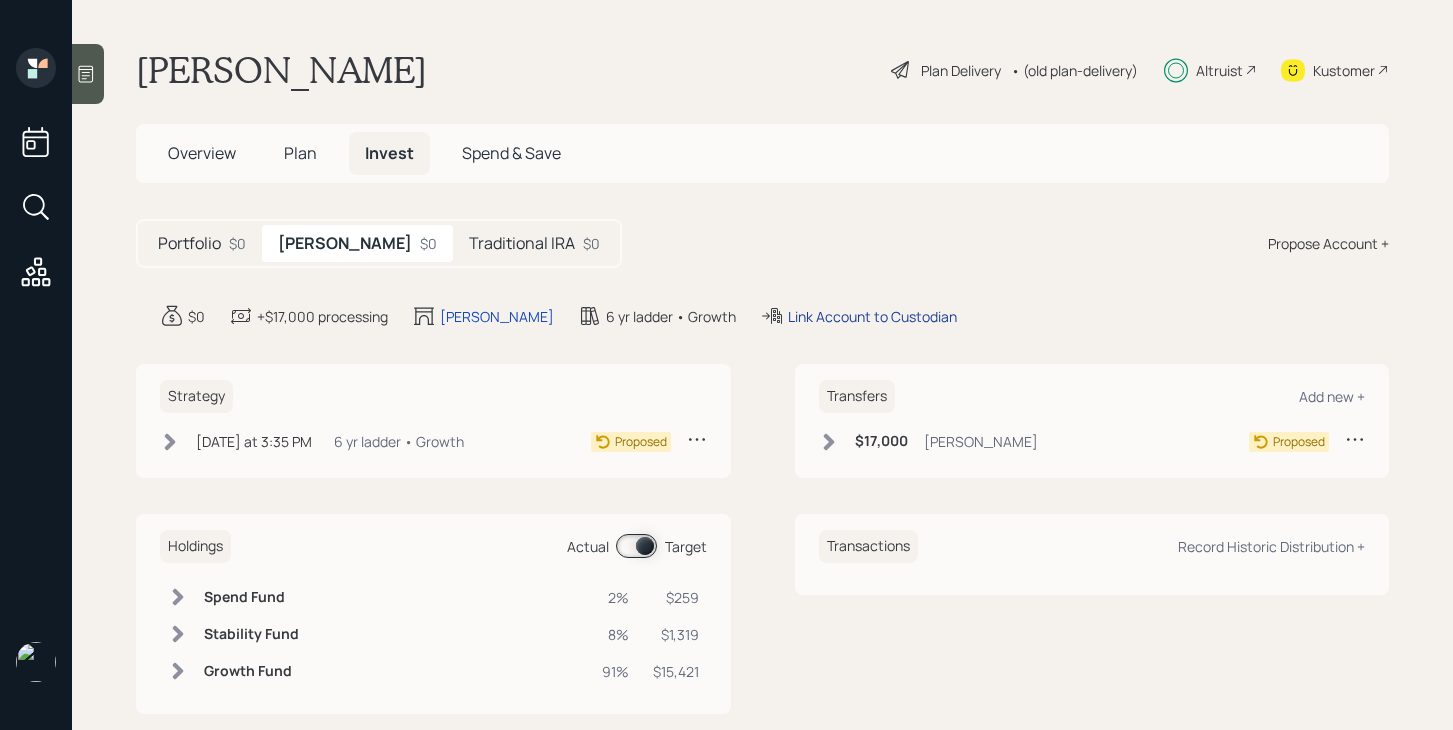 click on "Link Account to Custodian" at bounding box center (872, 316) 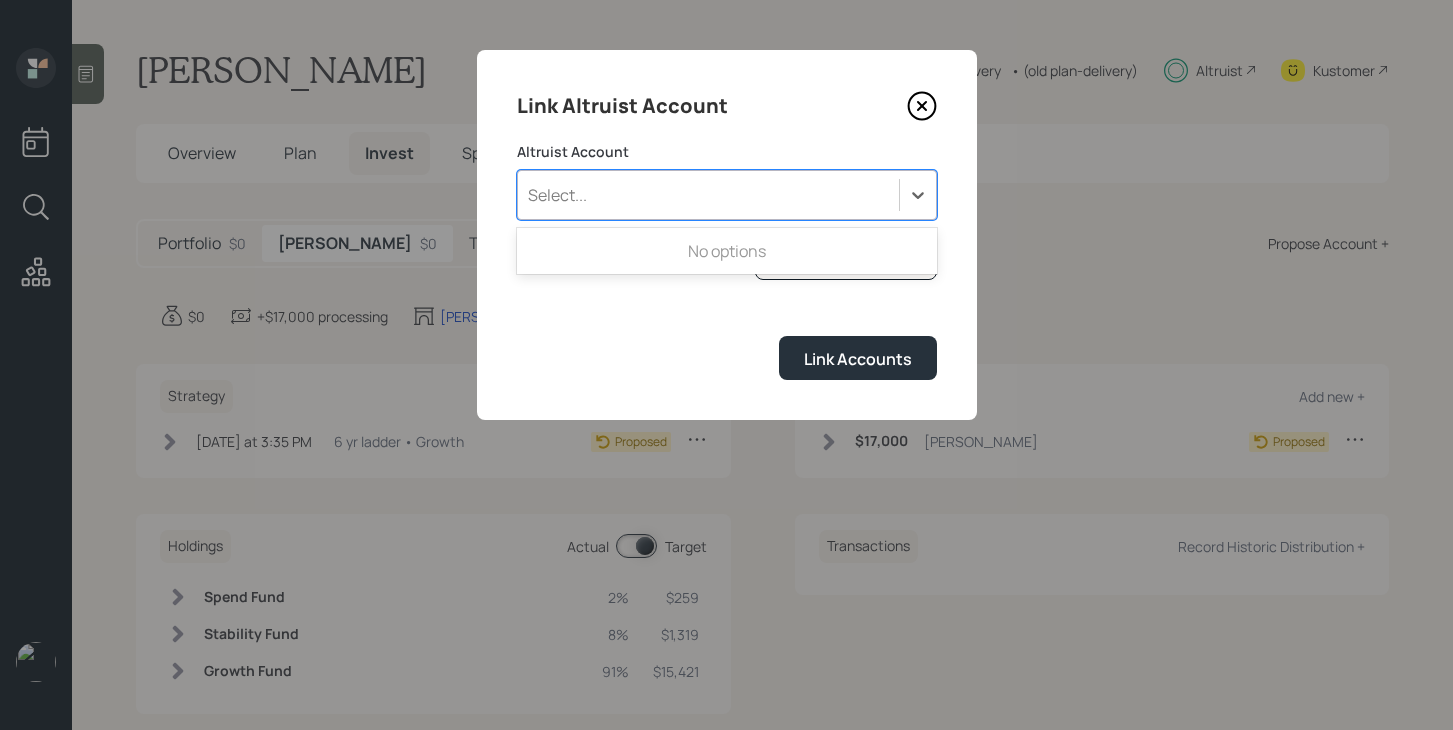 click on "Select..." at bounding box center [708, 195] 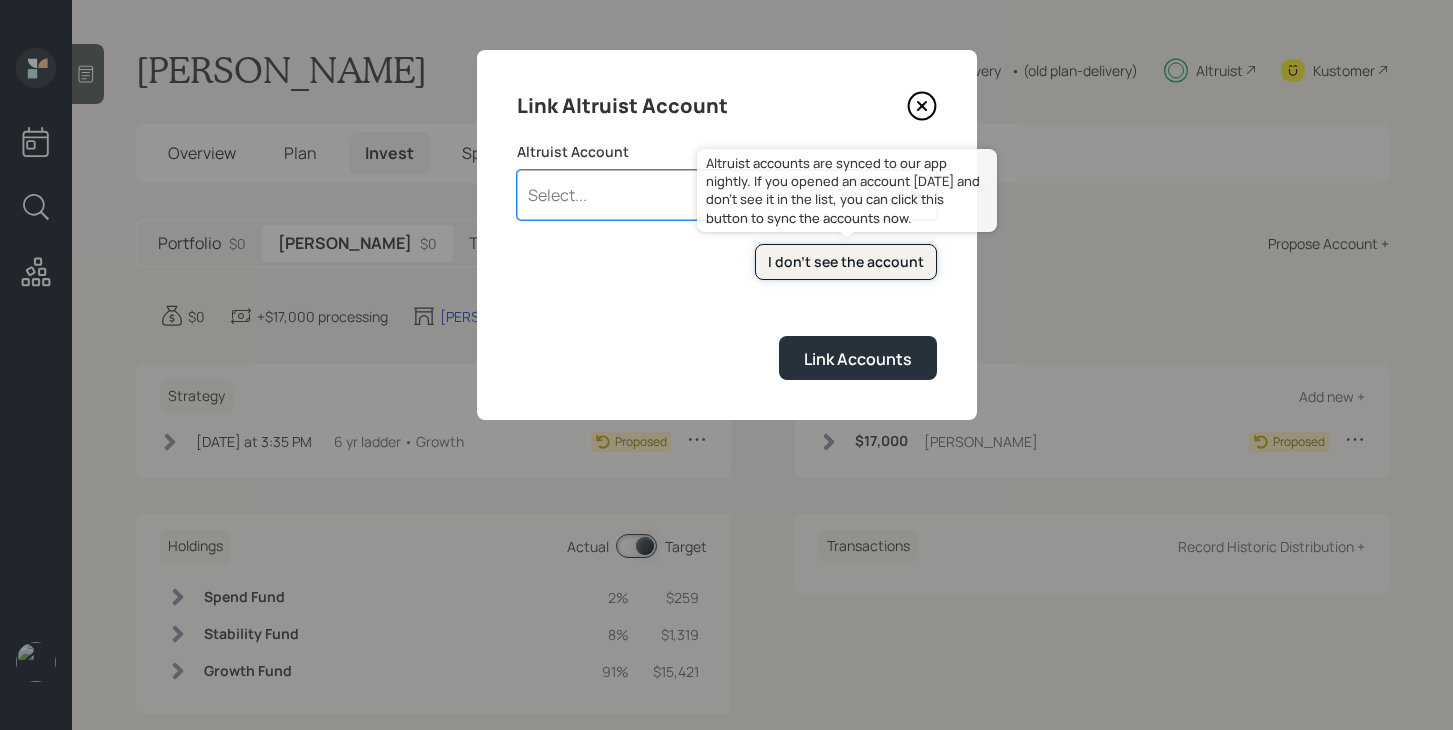 click on "I don't see the account" at bounding box center (846, 262) 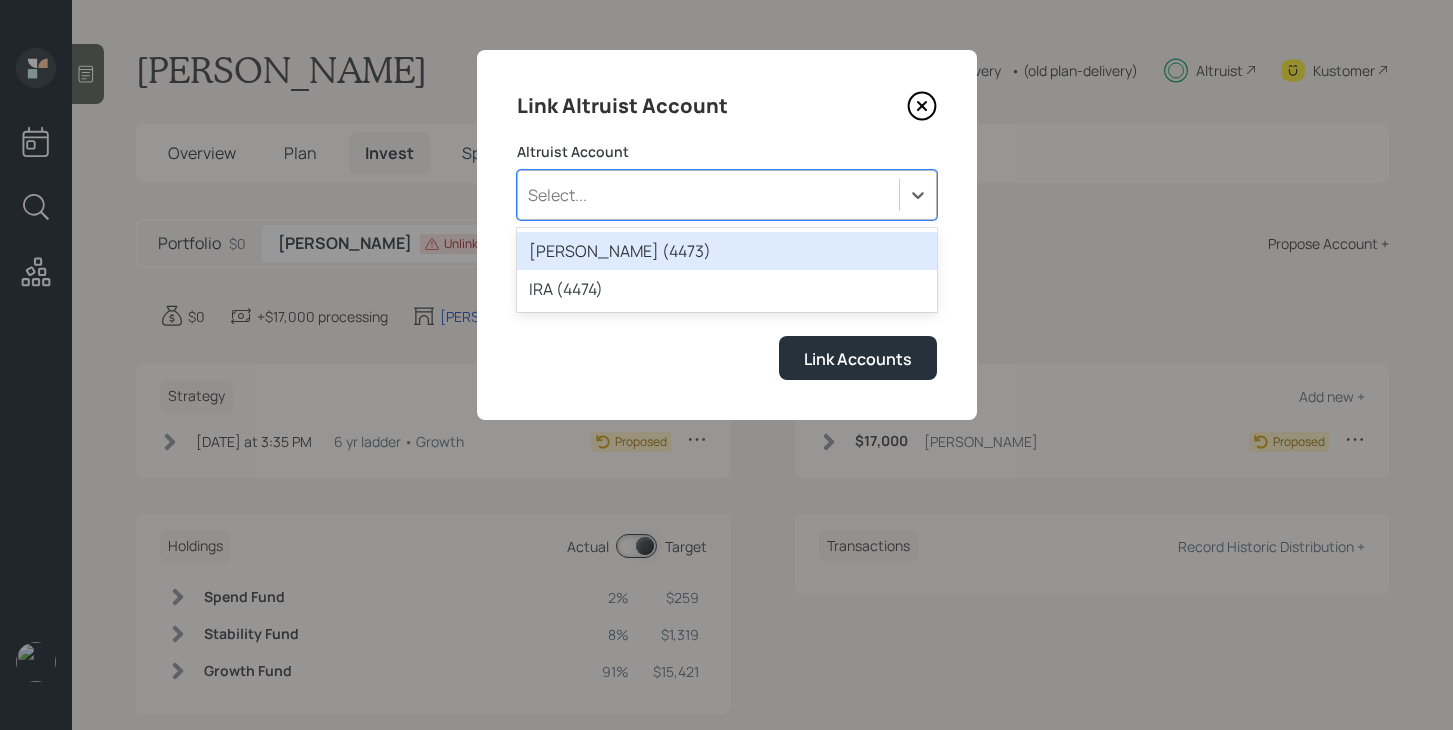 click on "Select..." at bounding box center (727, 195) 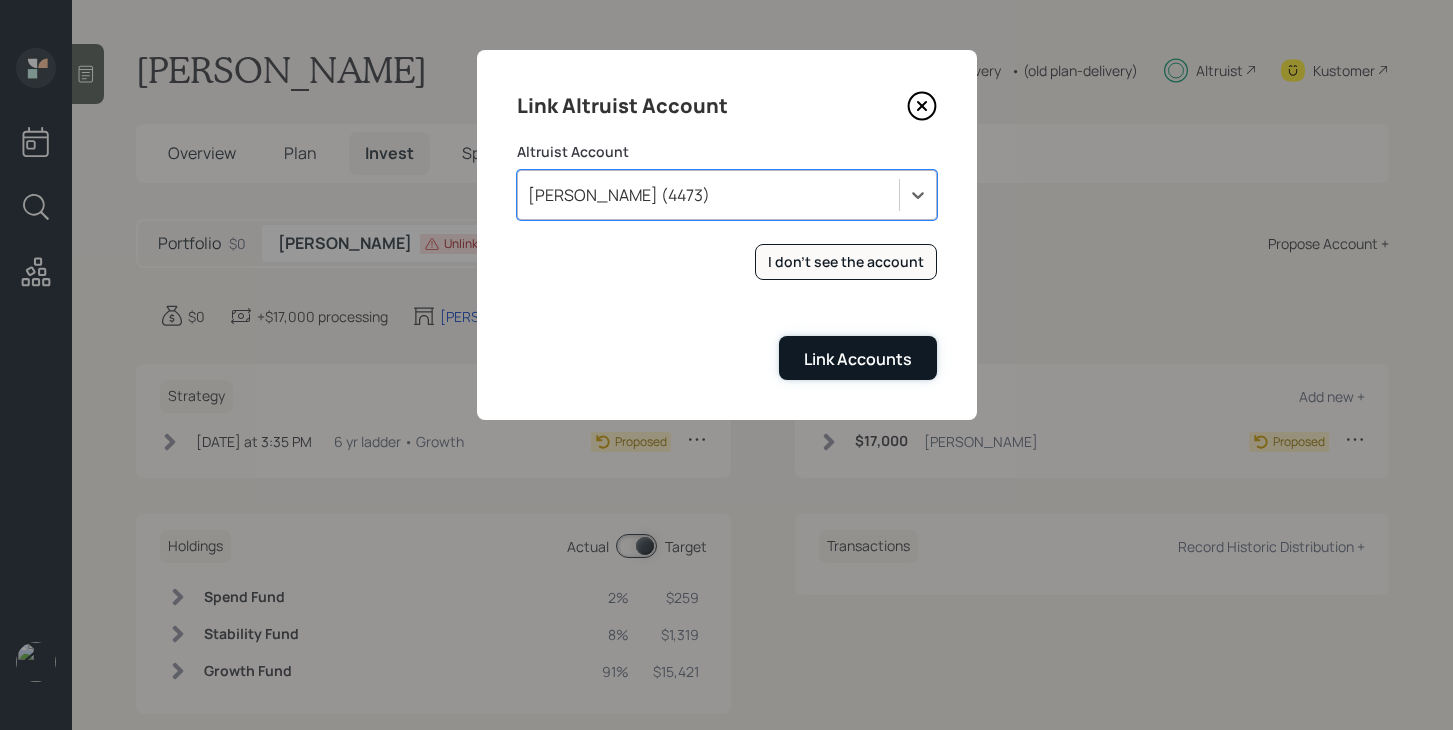 click on "Link Accounts" at bounding box center (858, 357) 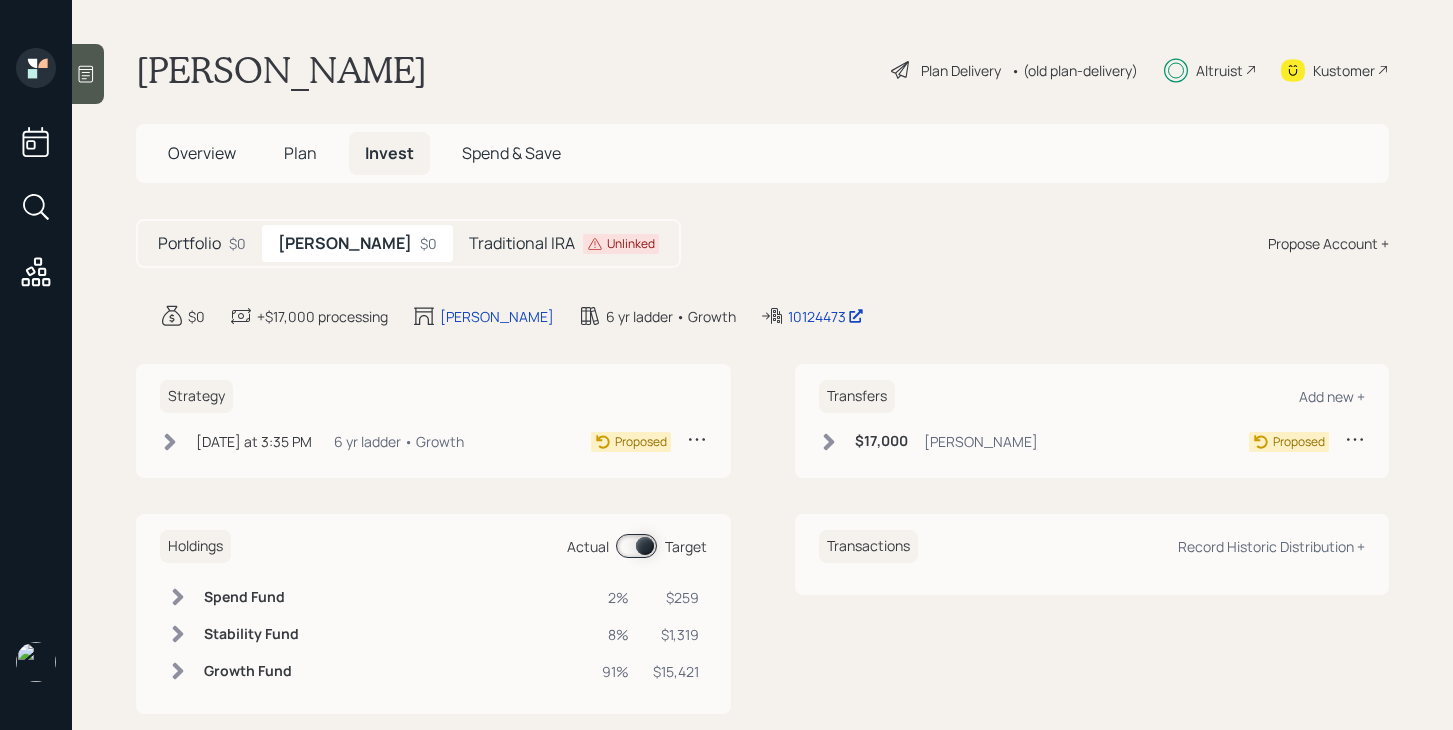click on "Traditional IRA" at bounding box center [522, 243] 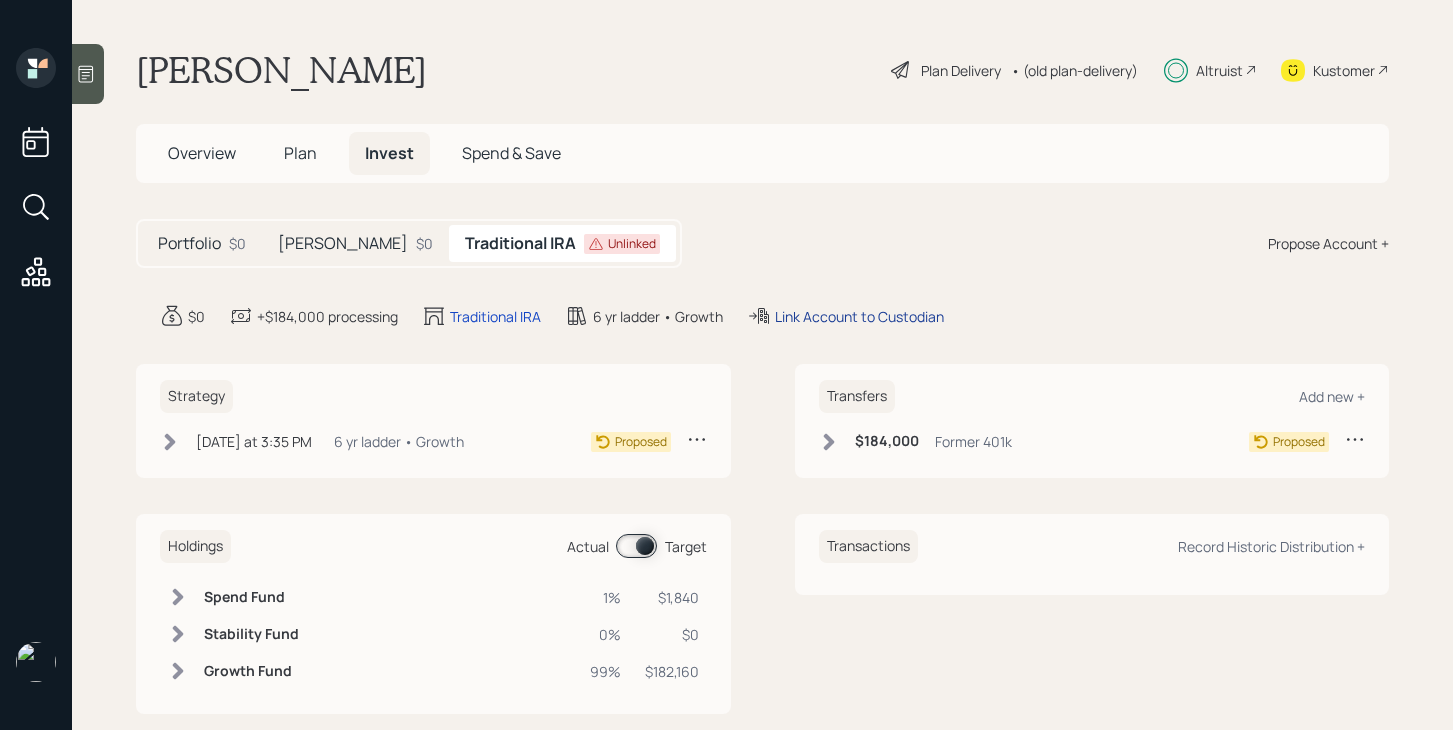click on "Link Account to Custodian" at bounding box center (859, 316) 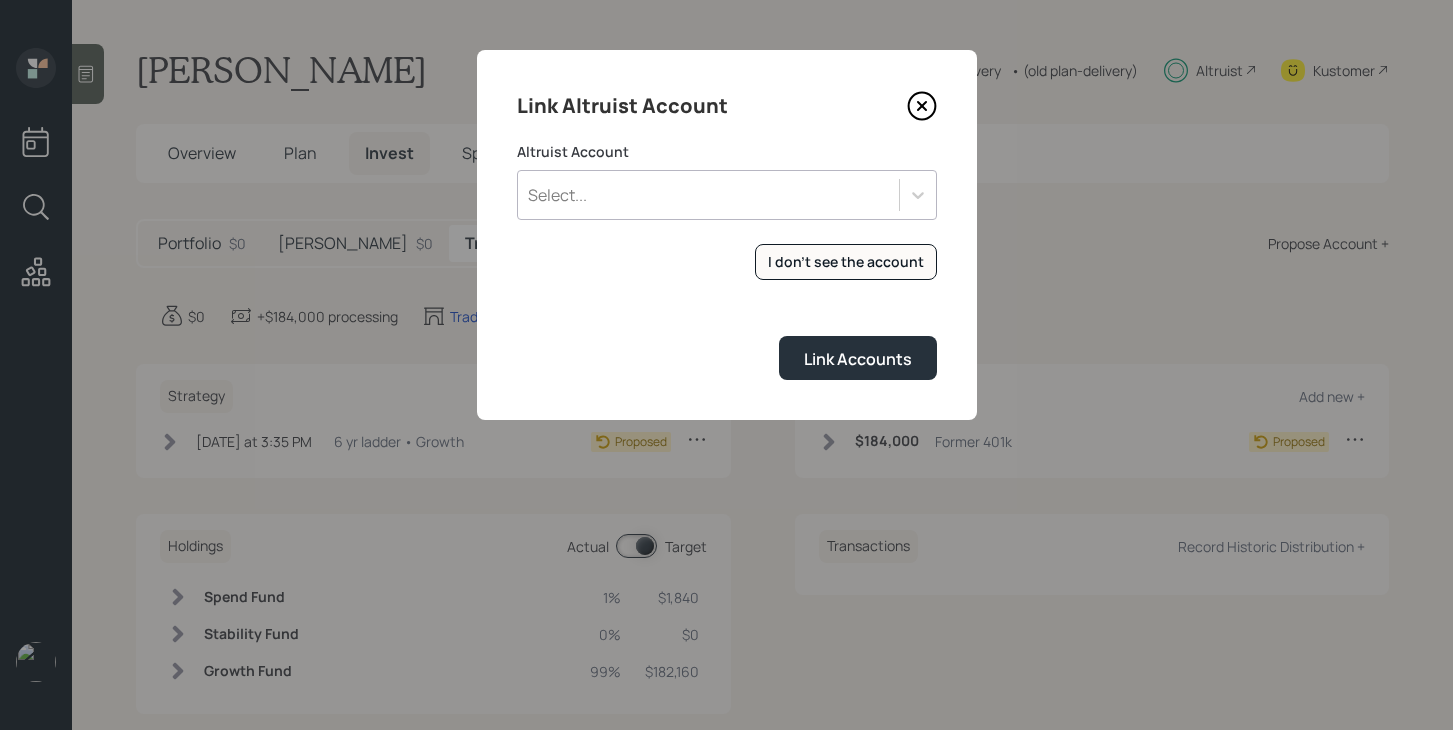 click on "Select..." at bounding box center [708, 195] 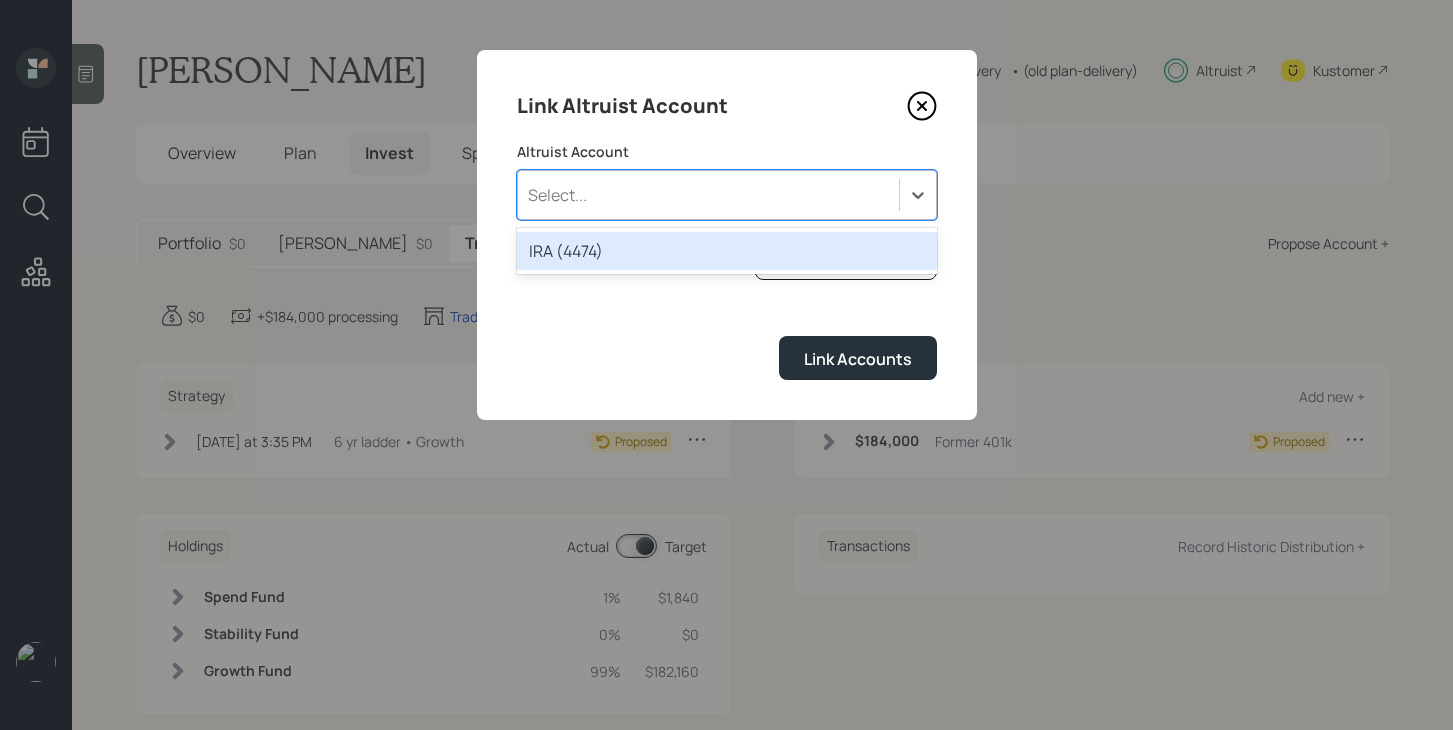 click on "IRA (4474)" at bounding box center (727, 251) 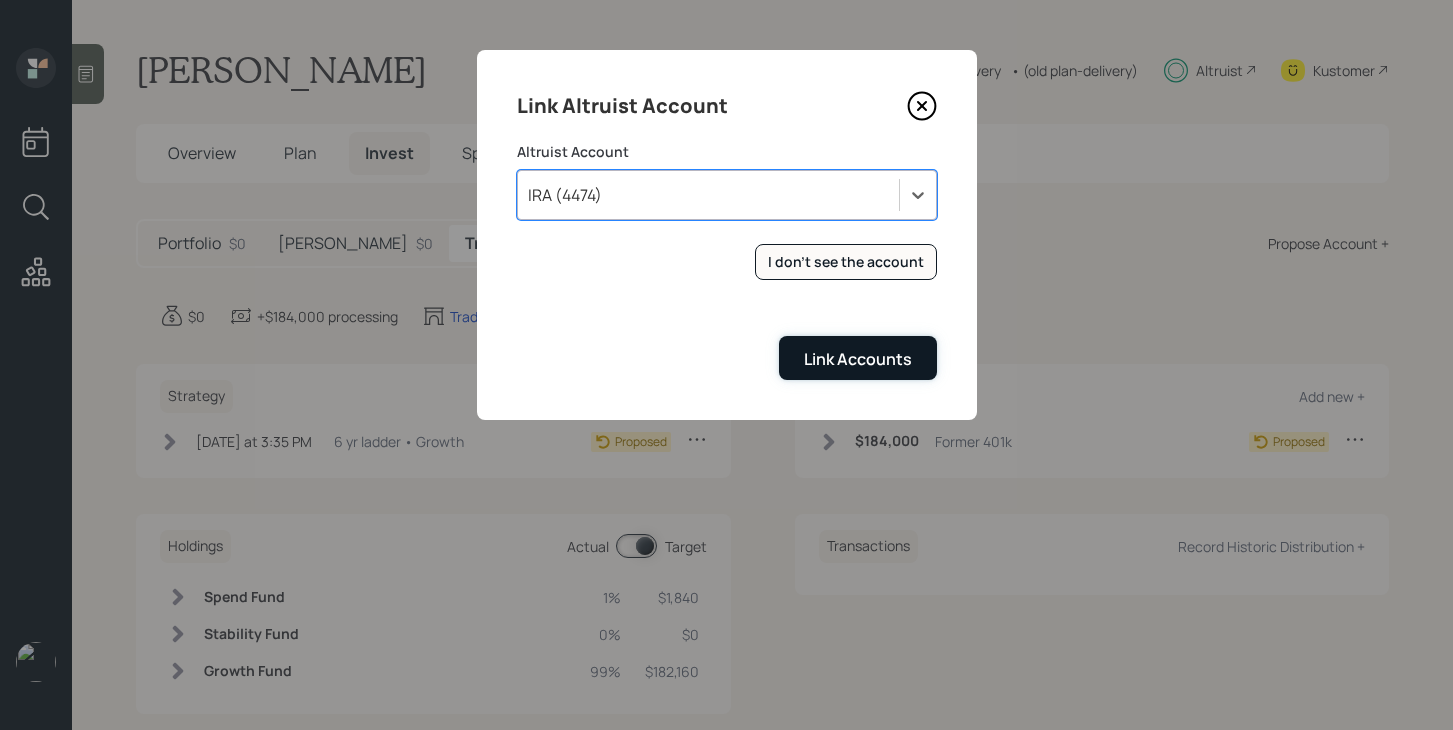 click on "Link Accounts" at bounding box center (858, 359) 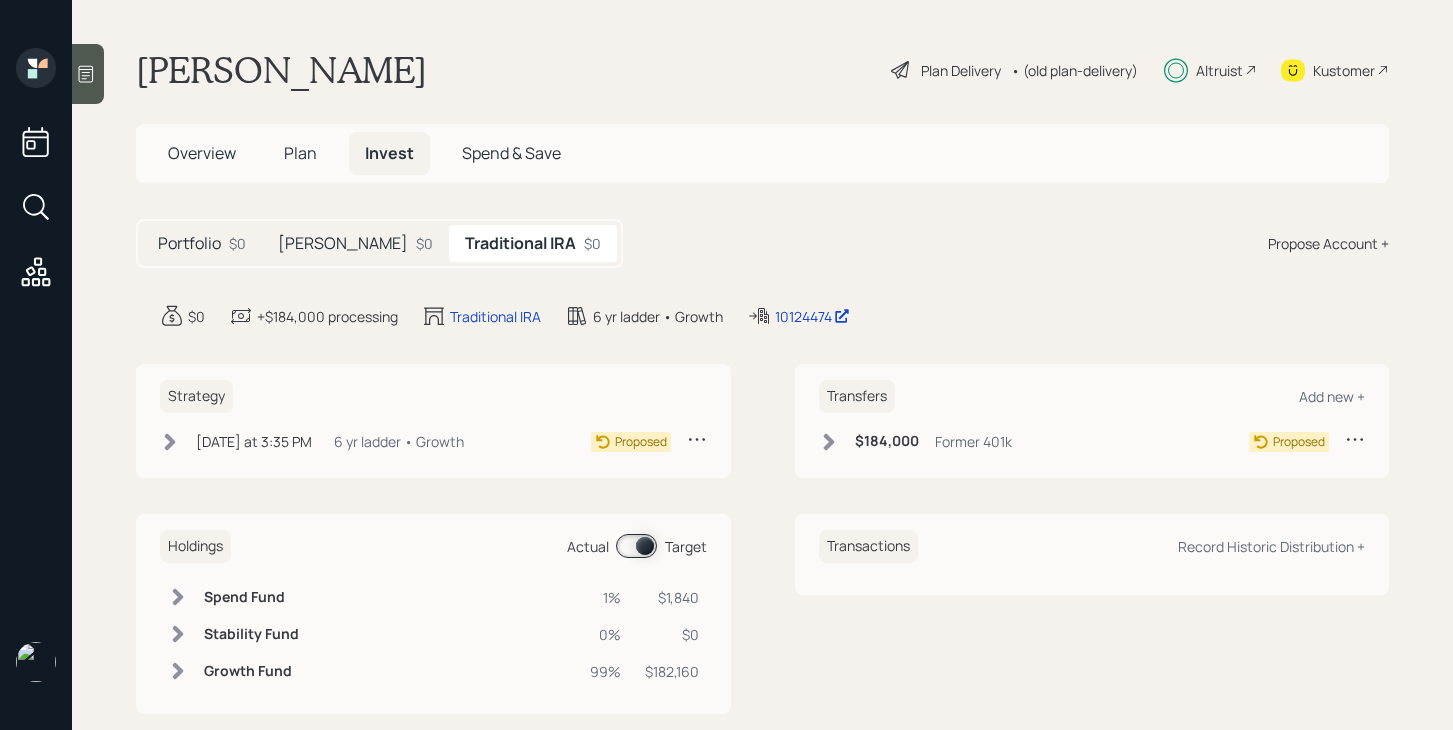 click on "Portfolio" at bounding box center [189, 243] 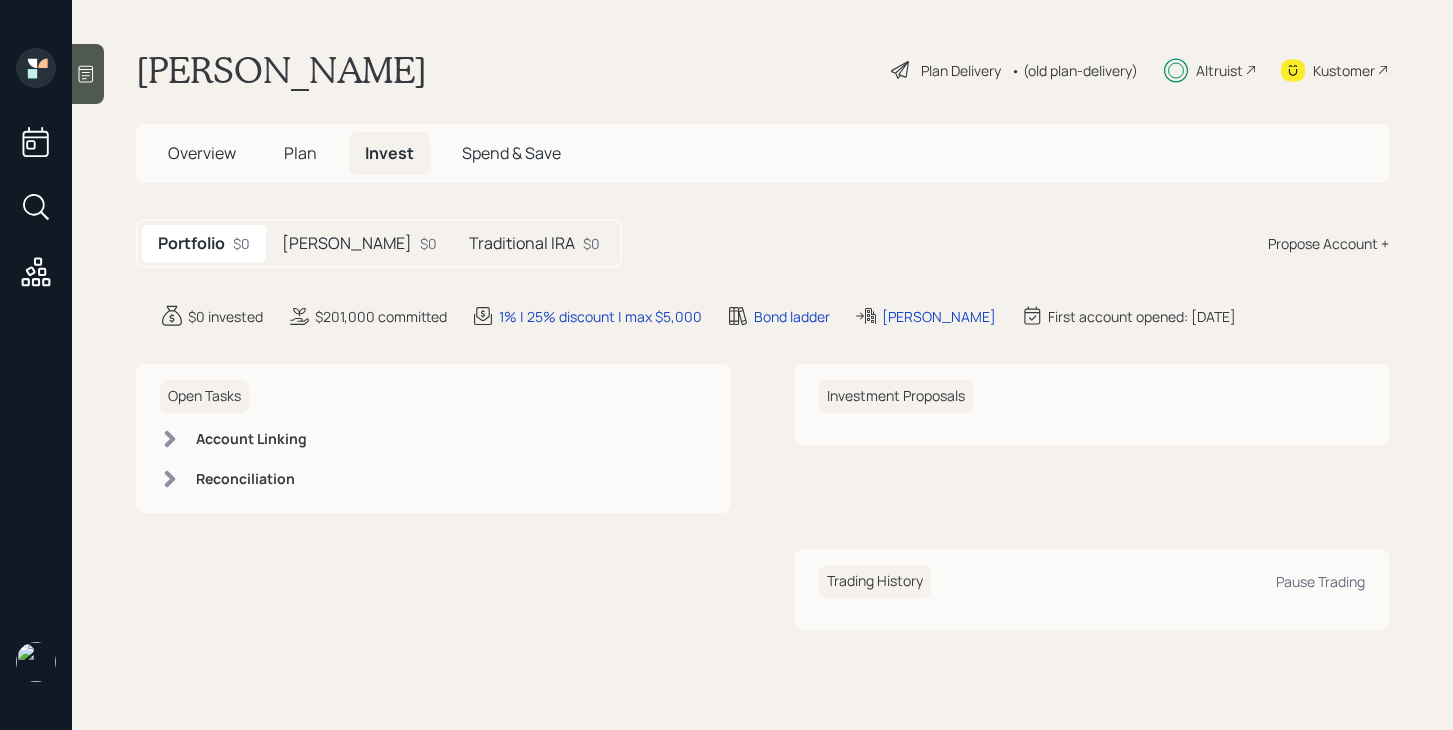 click on "[PERSON_NAME]" at bounding box center (347, 243) 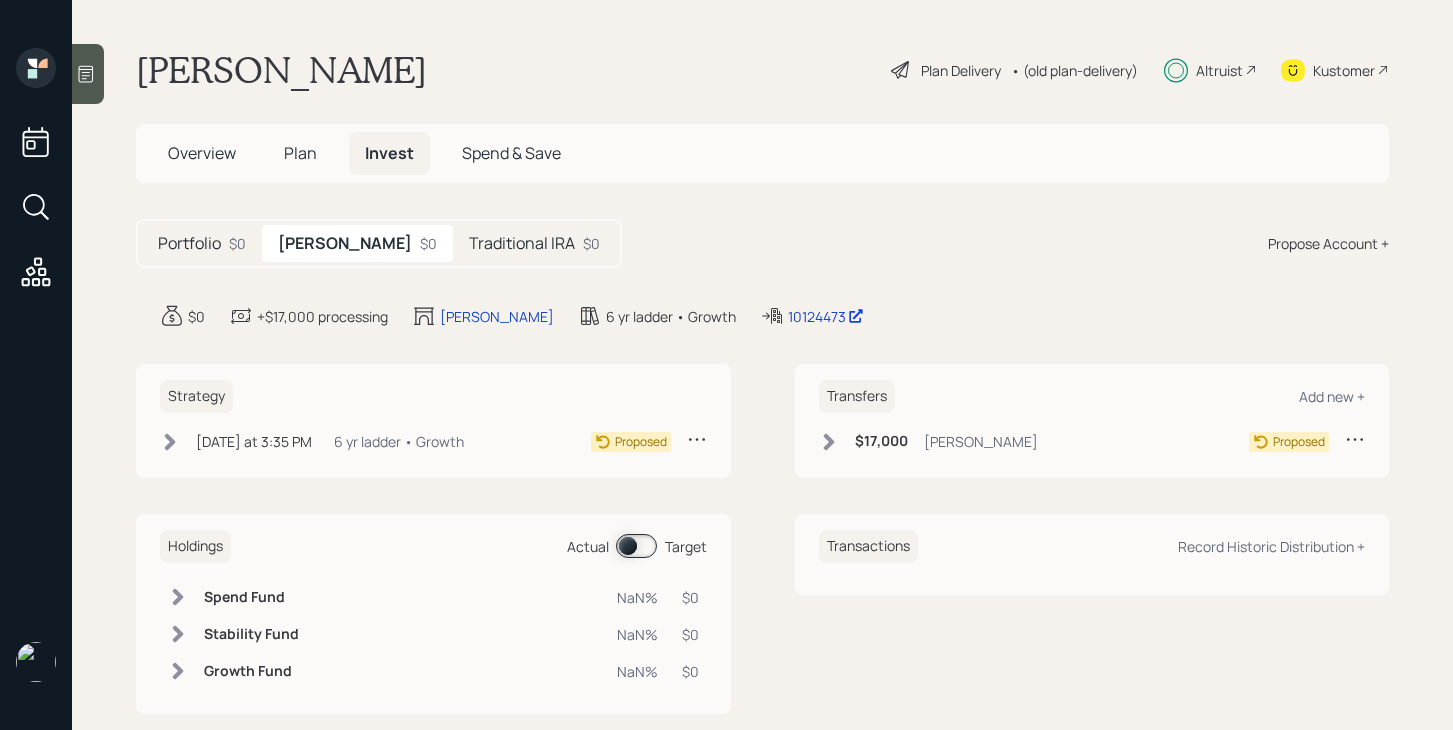 click 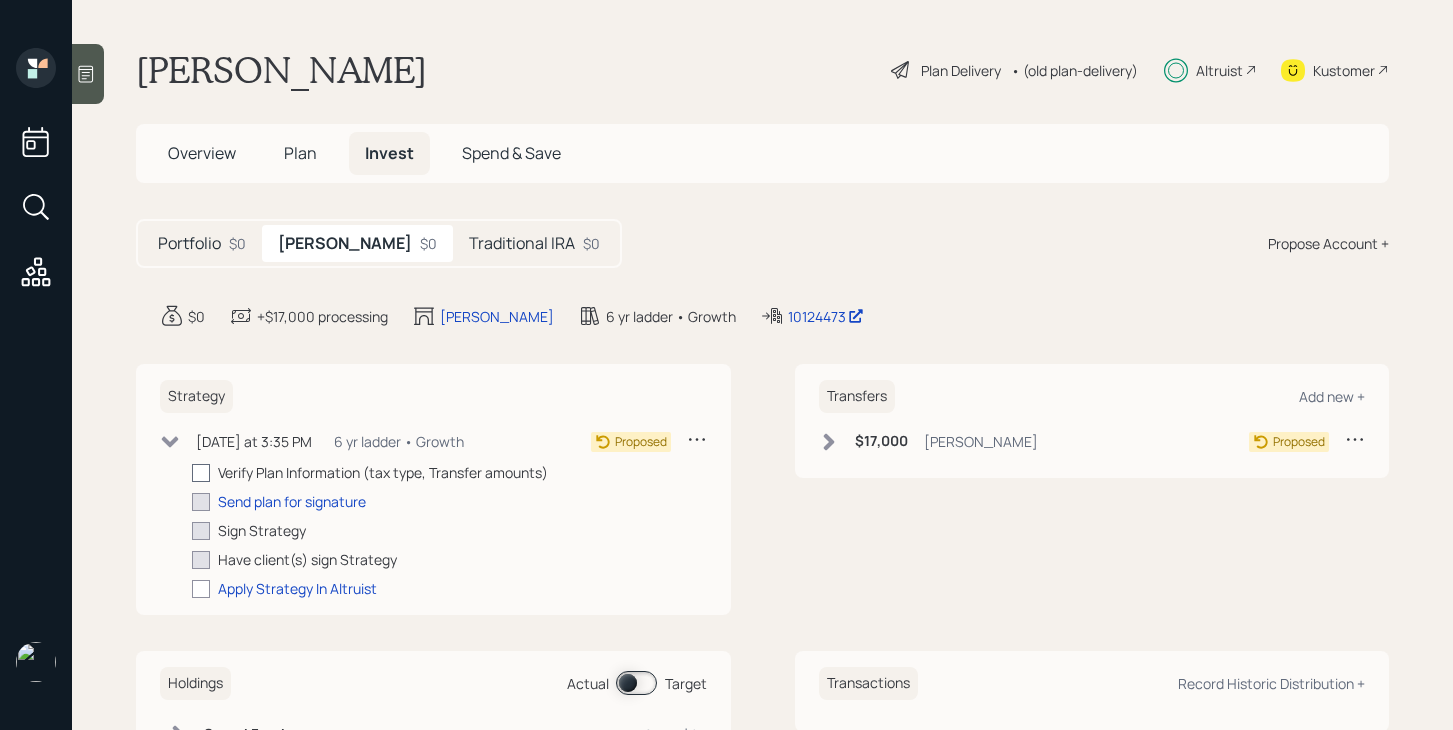 click at bounding box center (201, 473) 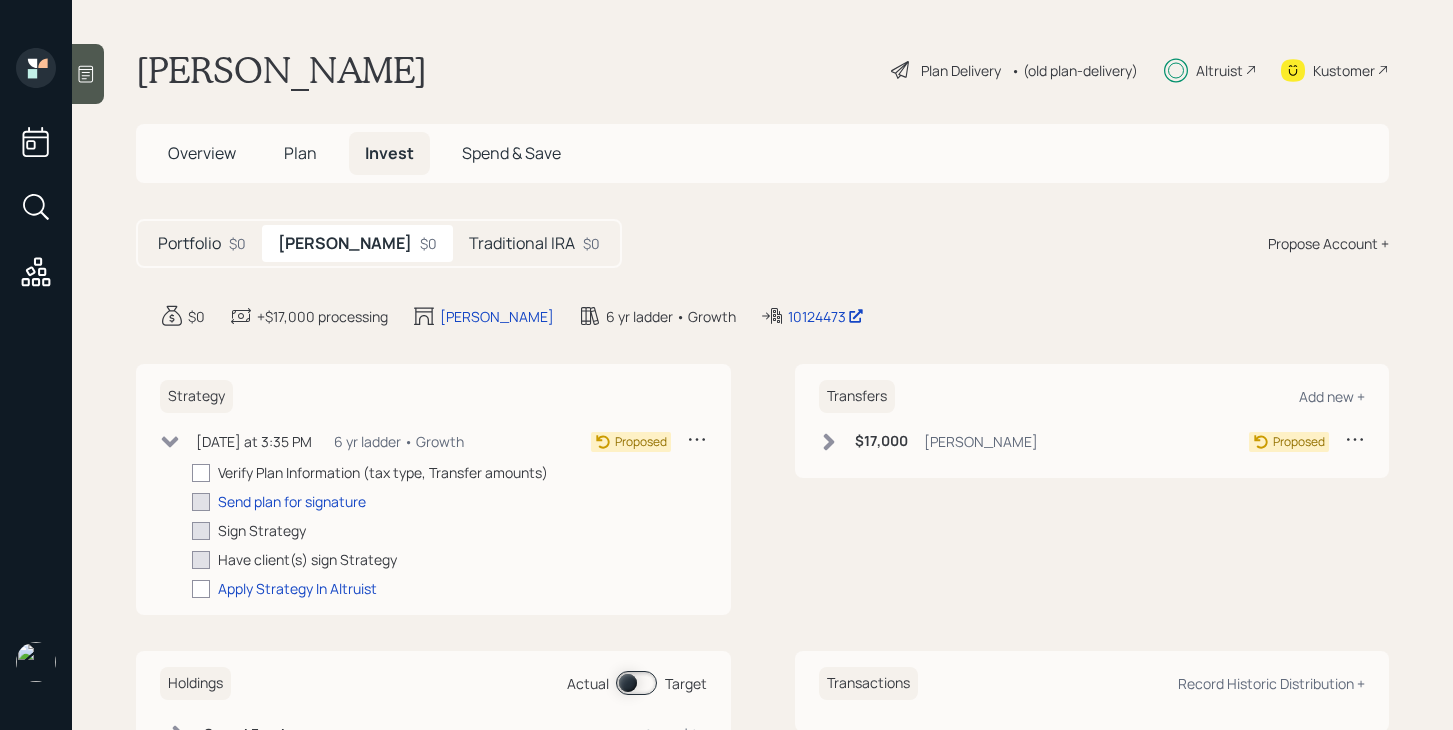checkbox on "true" 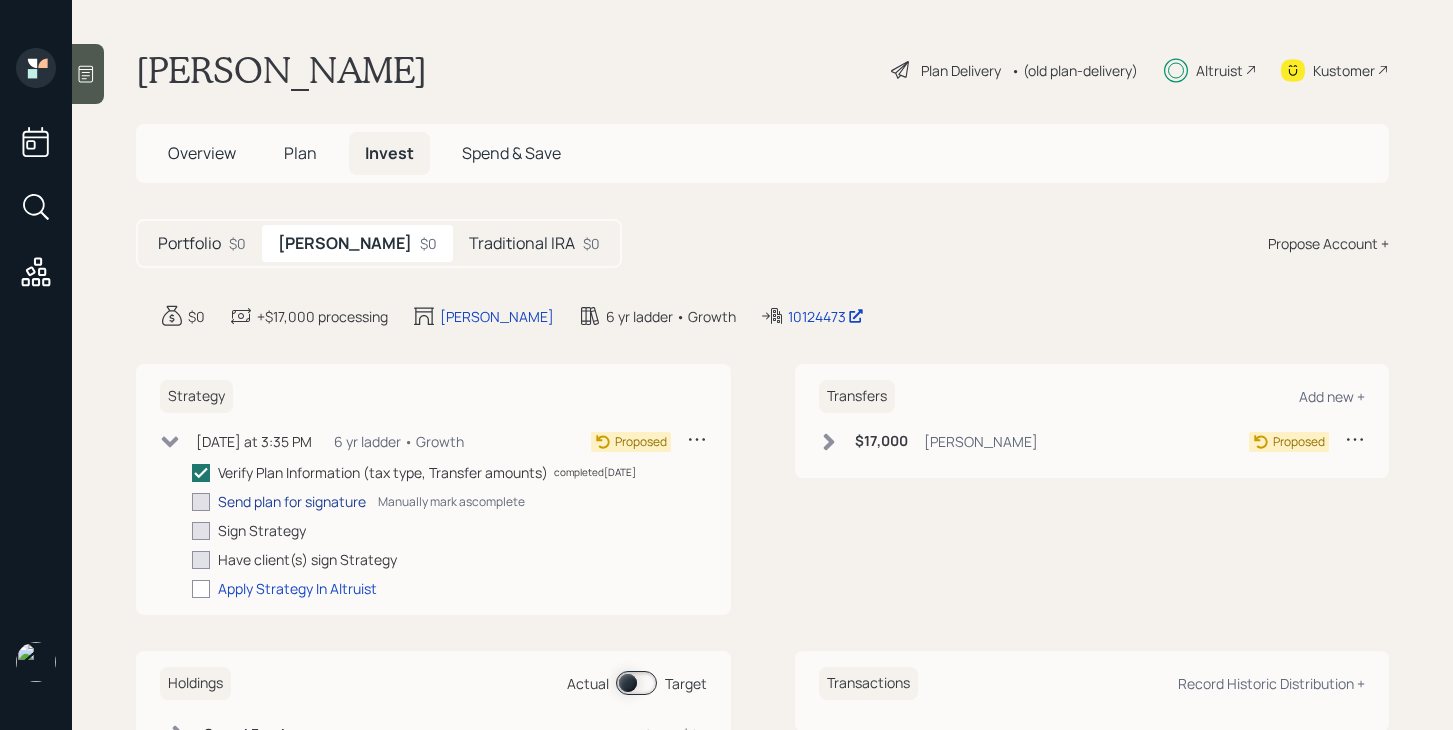 click on "Send plan for signature" at bounding box center (292, 501) 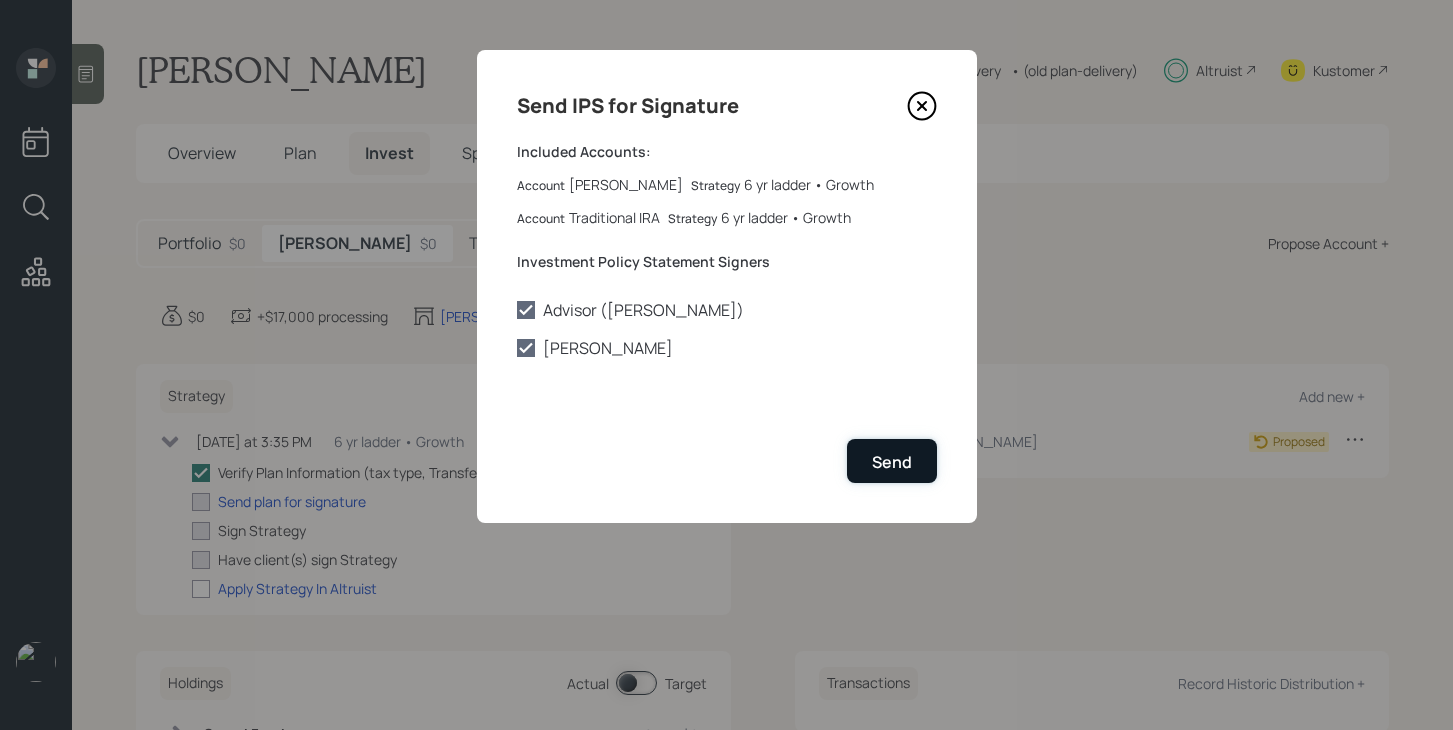 click on "Send" at bounding box center (892, 460) 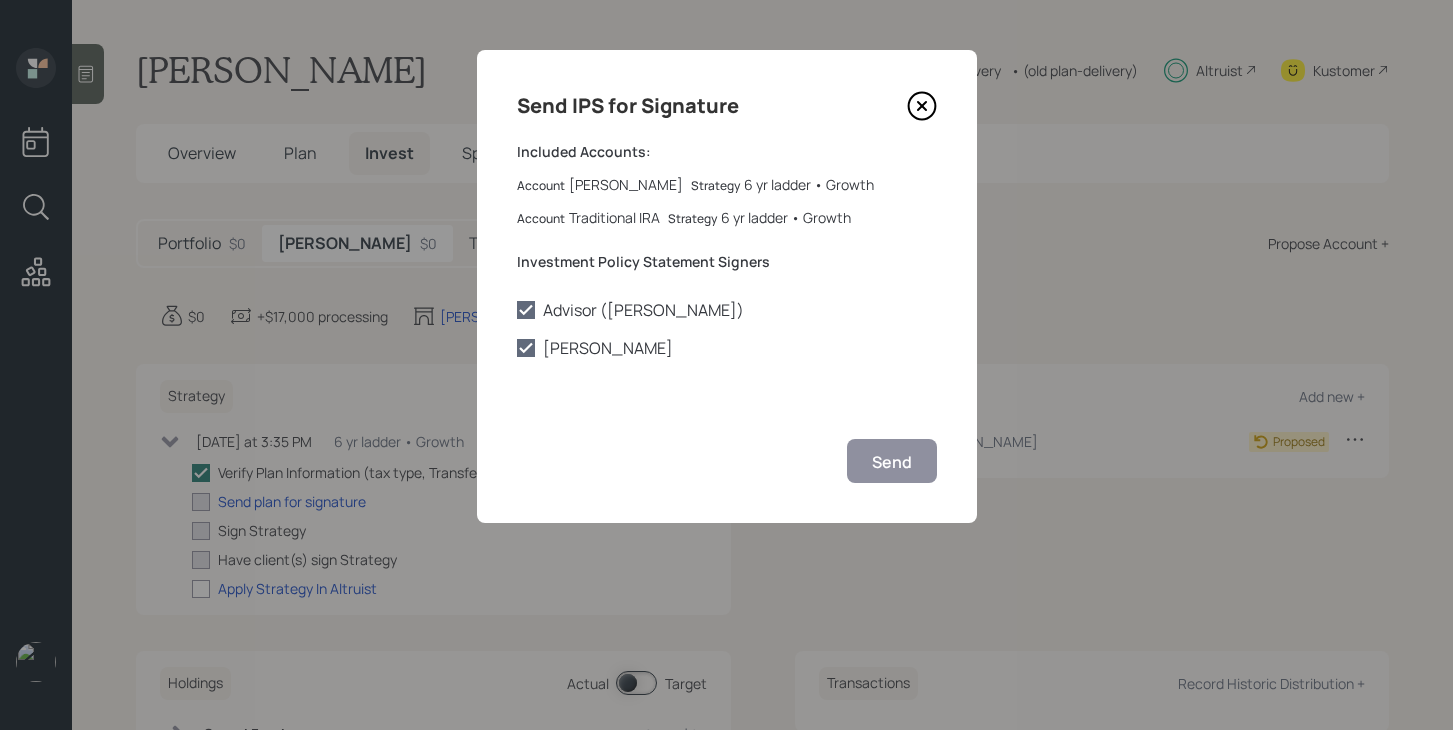 checkbox on "true" 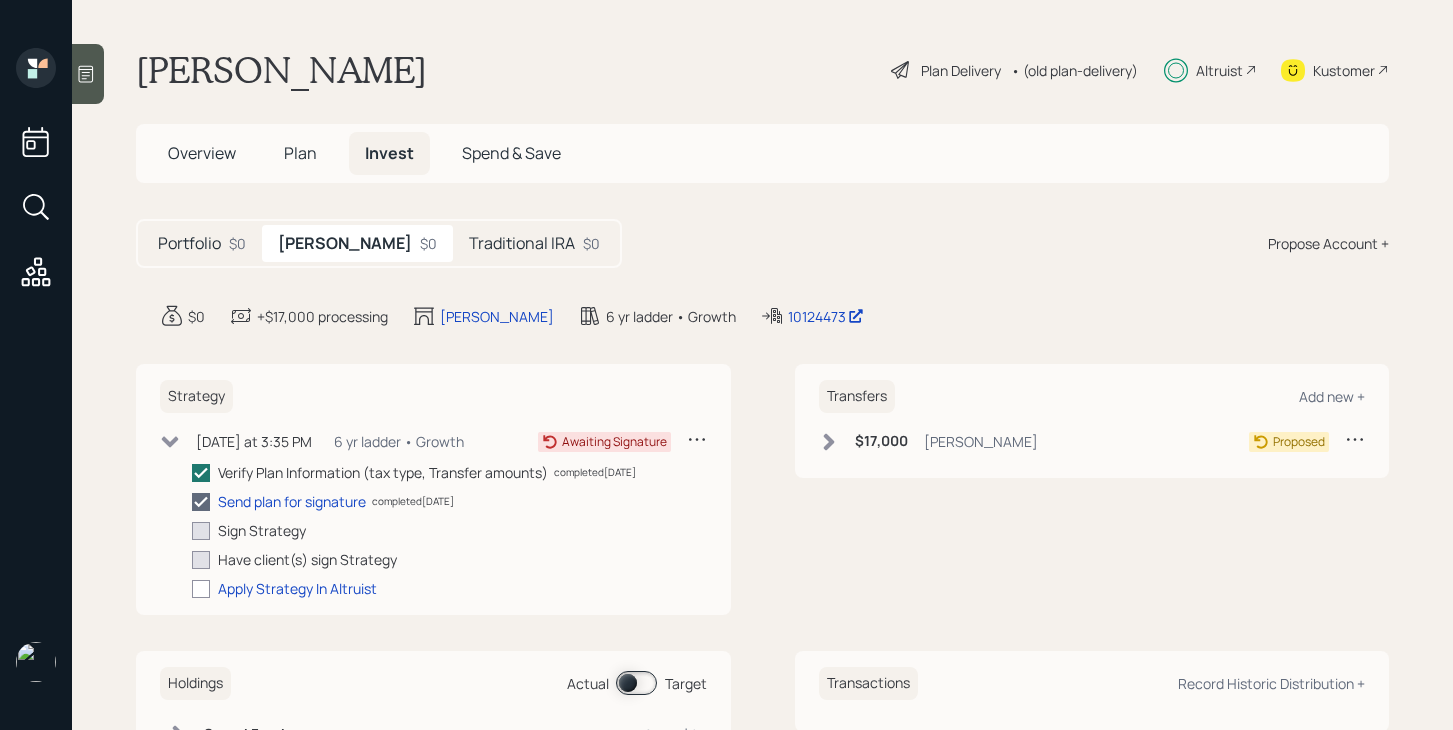 click 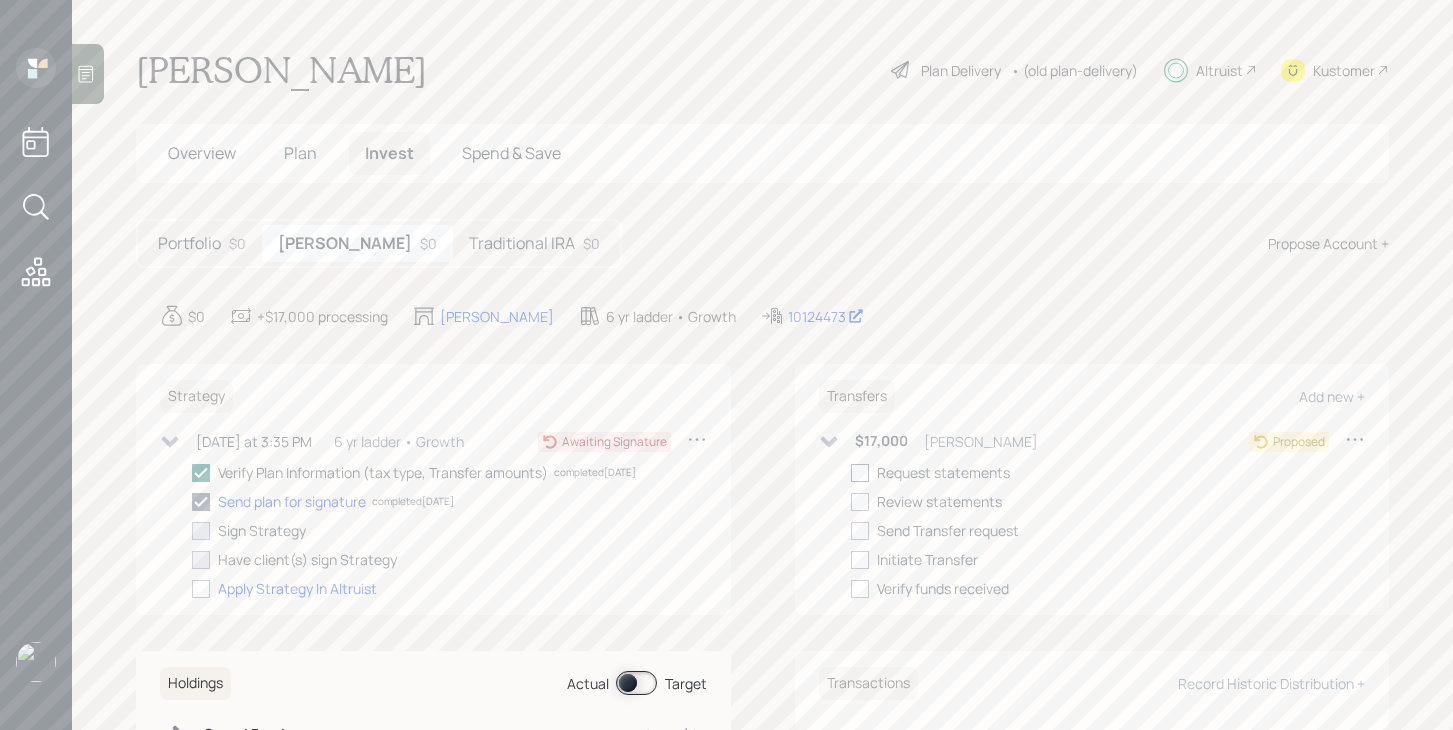 click at bounding box center [860, 473] 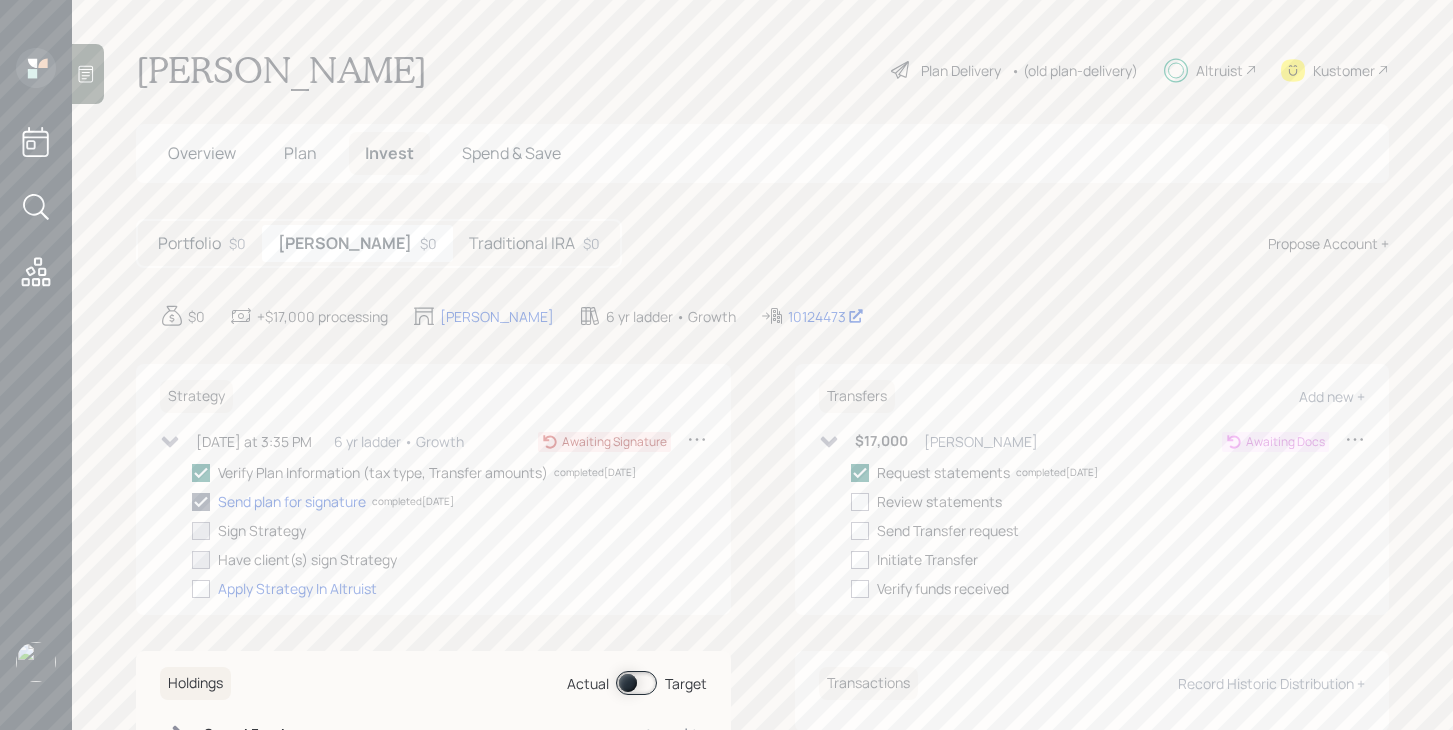 click on "$0" at bounding box center [591, 243] 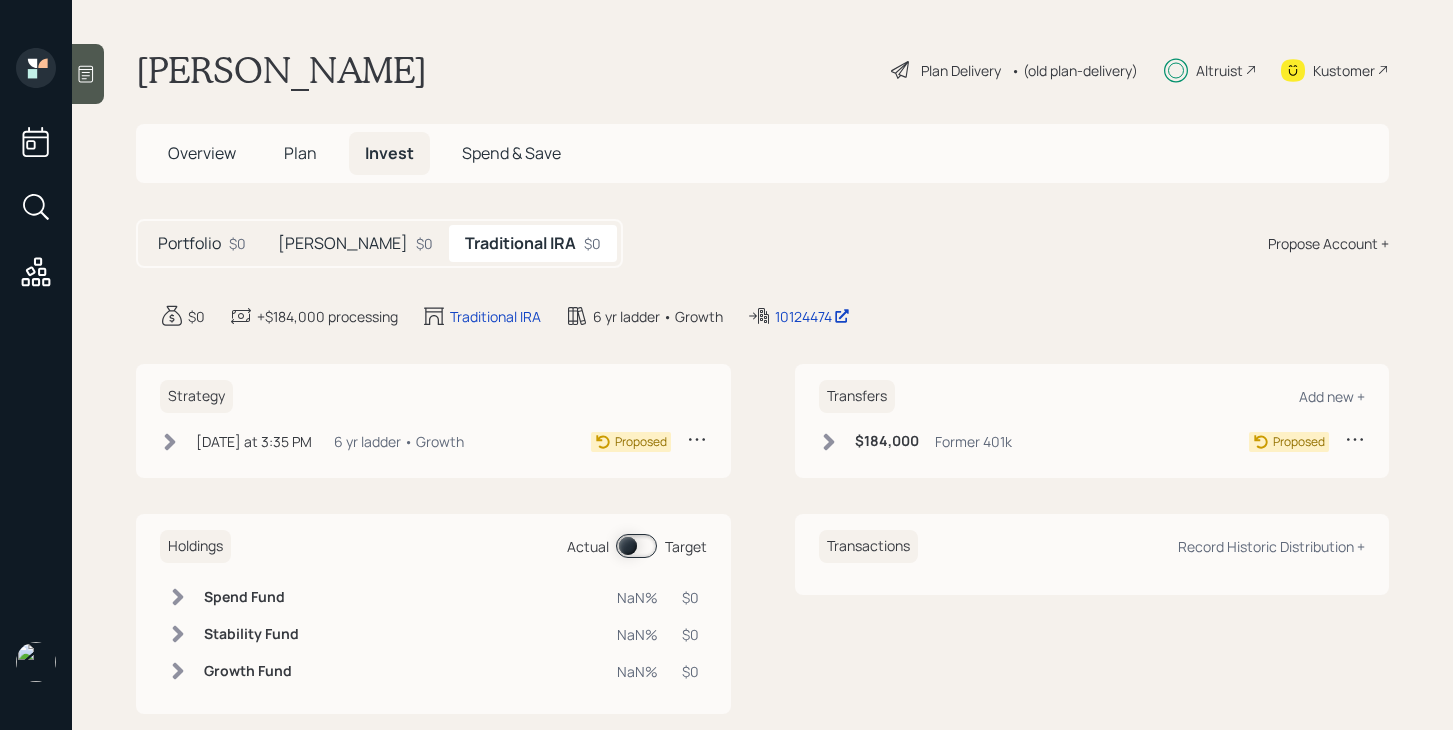 click 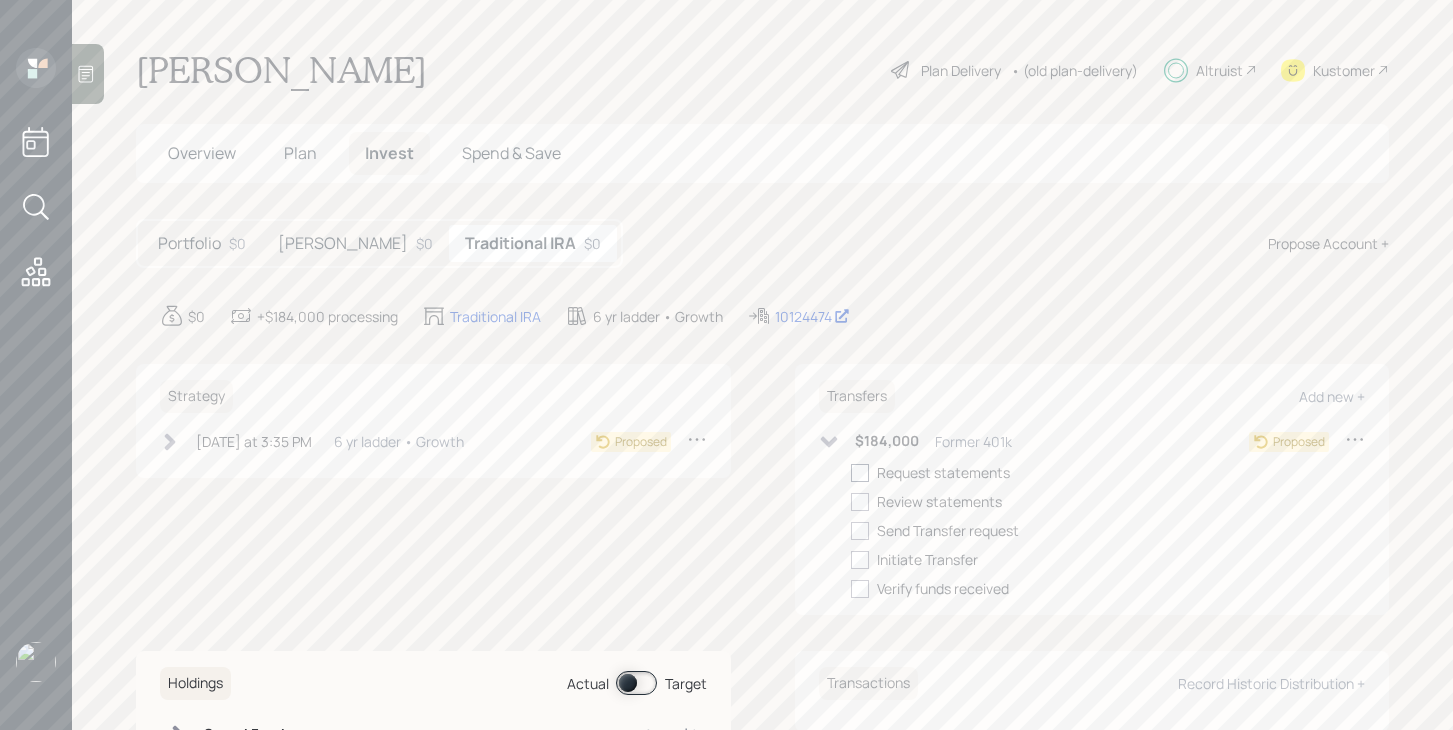 click at bounding box center [860, 473] 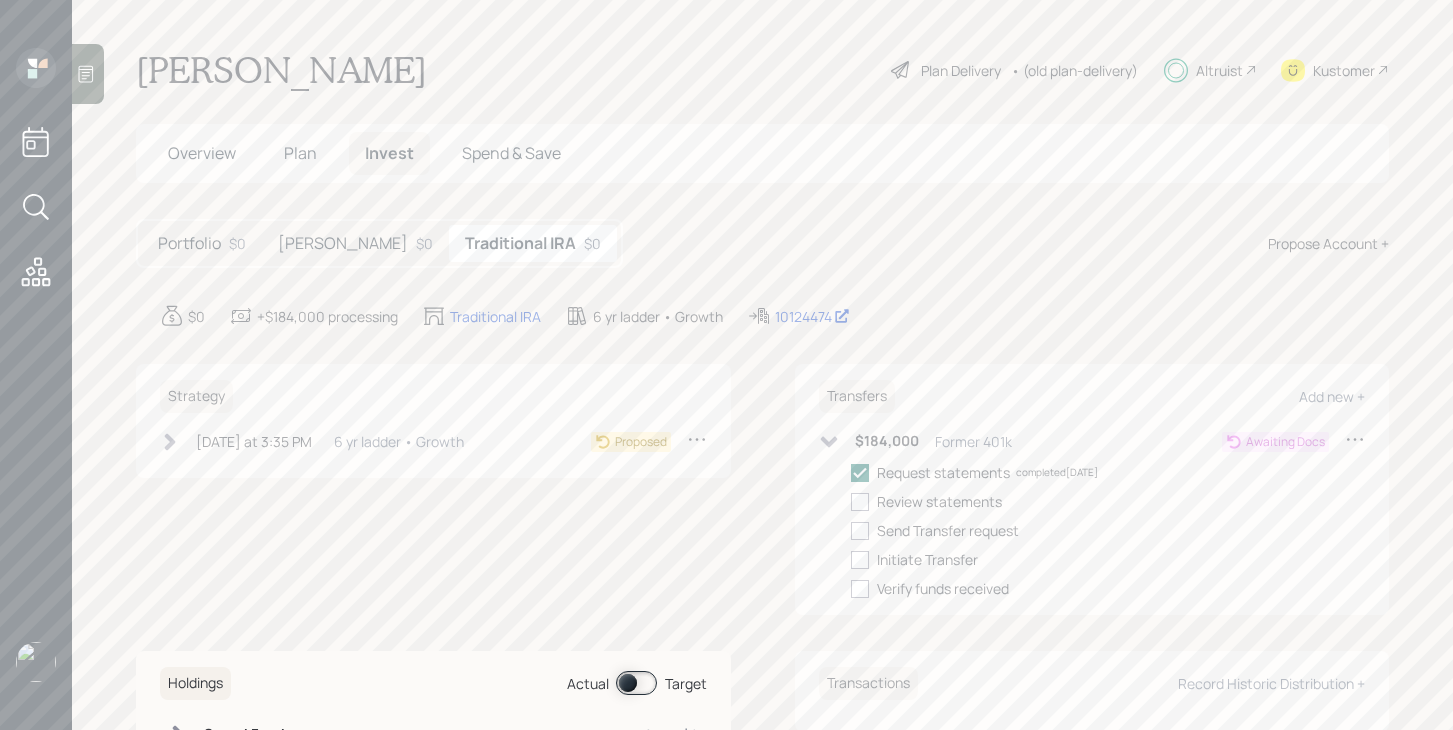 click 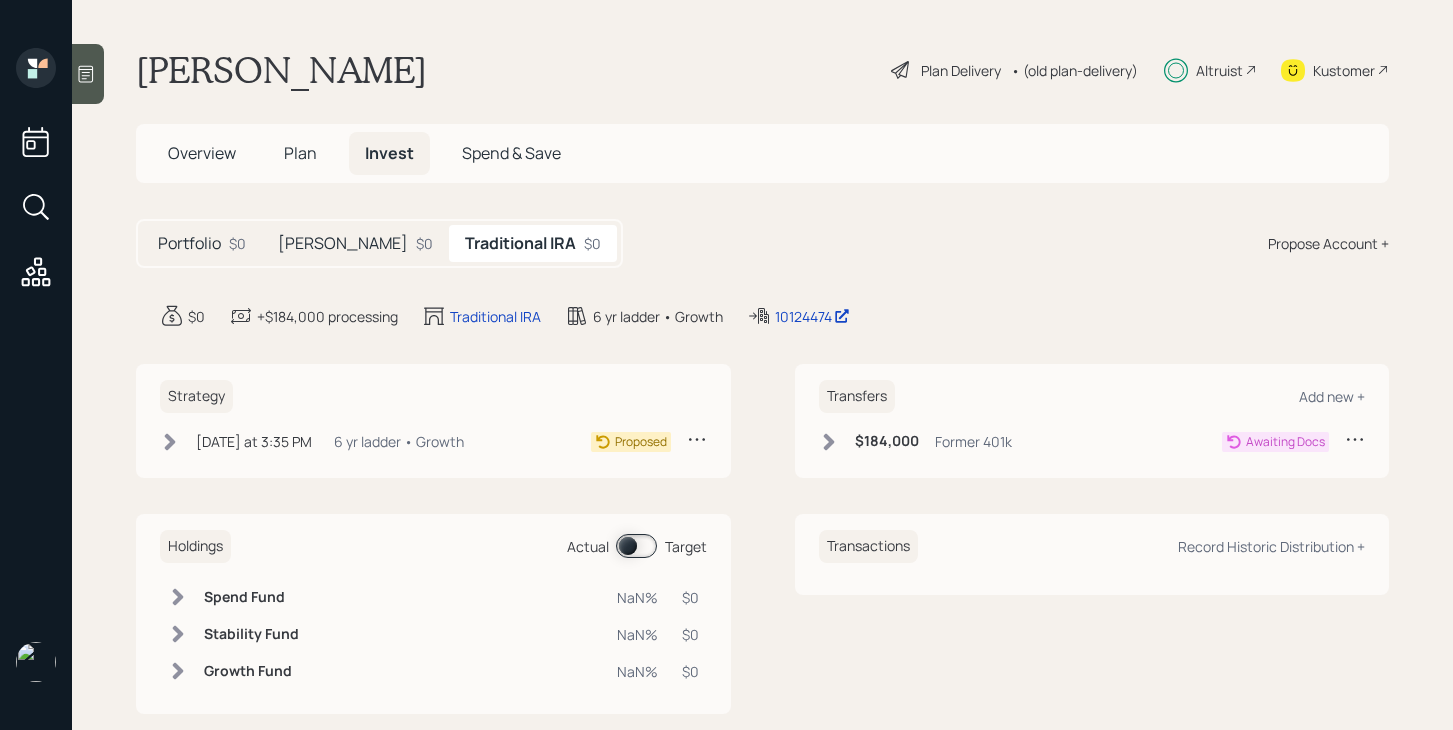 click on "Portfolio" at bounding box center [189, 243] 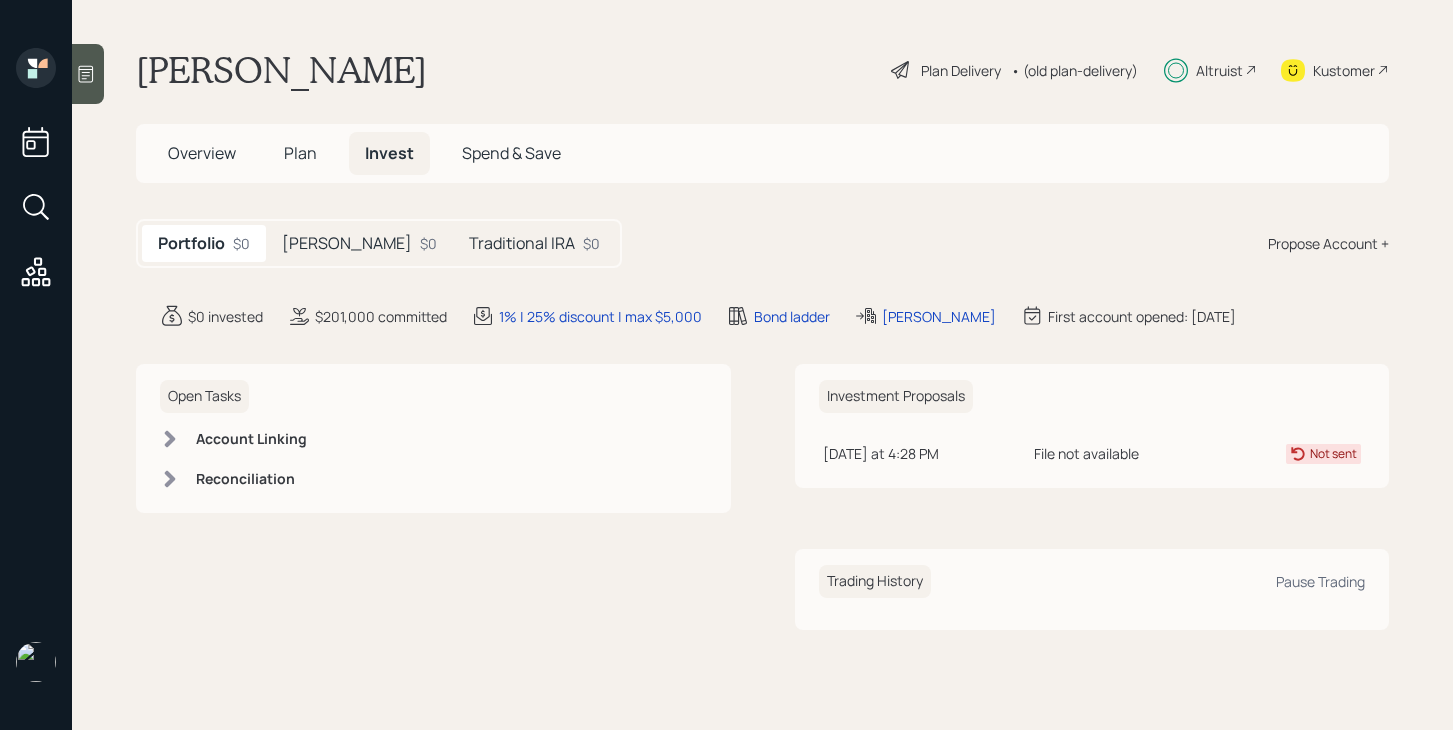 click on "Overview" at bounding box center (202, 153) 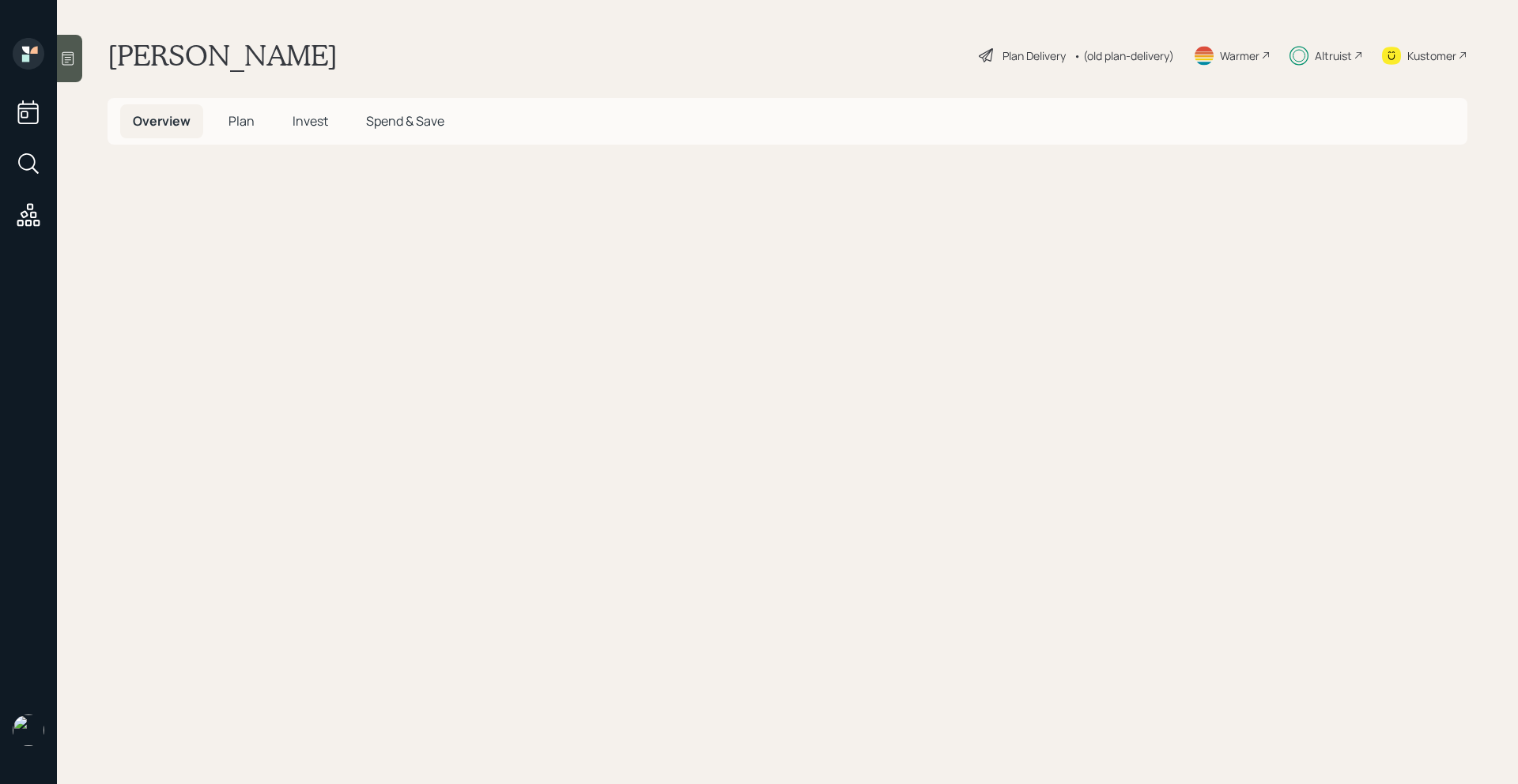 scroll, scrollTop: 0, scrollLeft: 0, axis: both 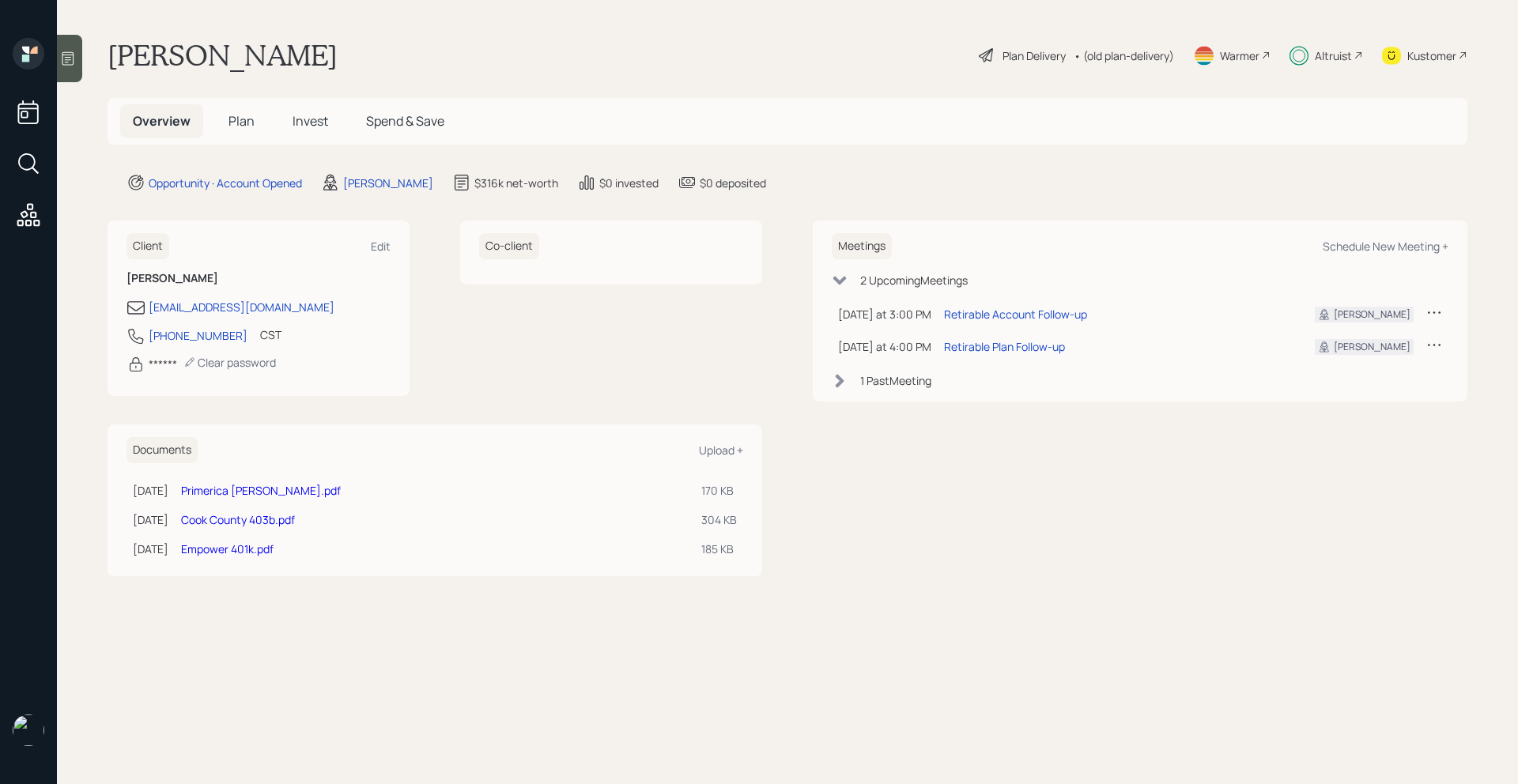 click on "Meetings Schedule New Meeting + 2   Upcoming  Meeting s Next Monday at 3:00 PM Monday, July 7, 2025 3:00 PM EDT Retirable Account Follow-up Hunter N. Today at 4:00 PM Thursday, July 3, 2025 4:00 PM EDT Retirable Plan Follow-up Michael R. 1   Past  Meeting" at bounding box center [1140, 398] 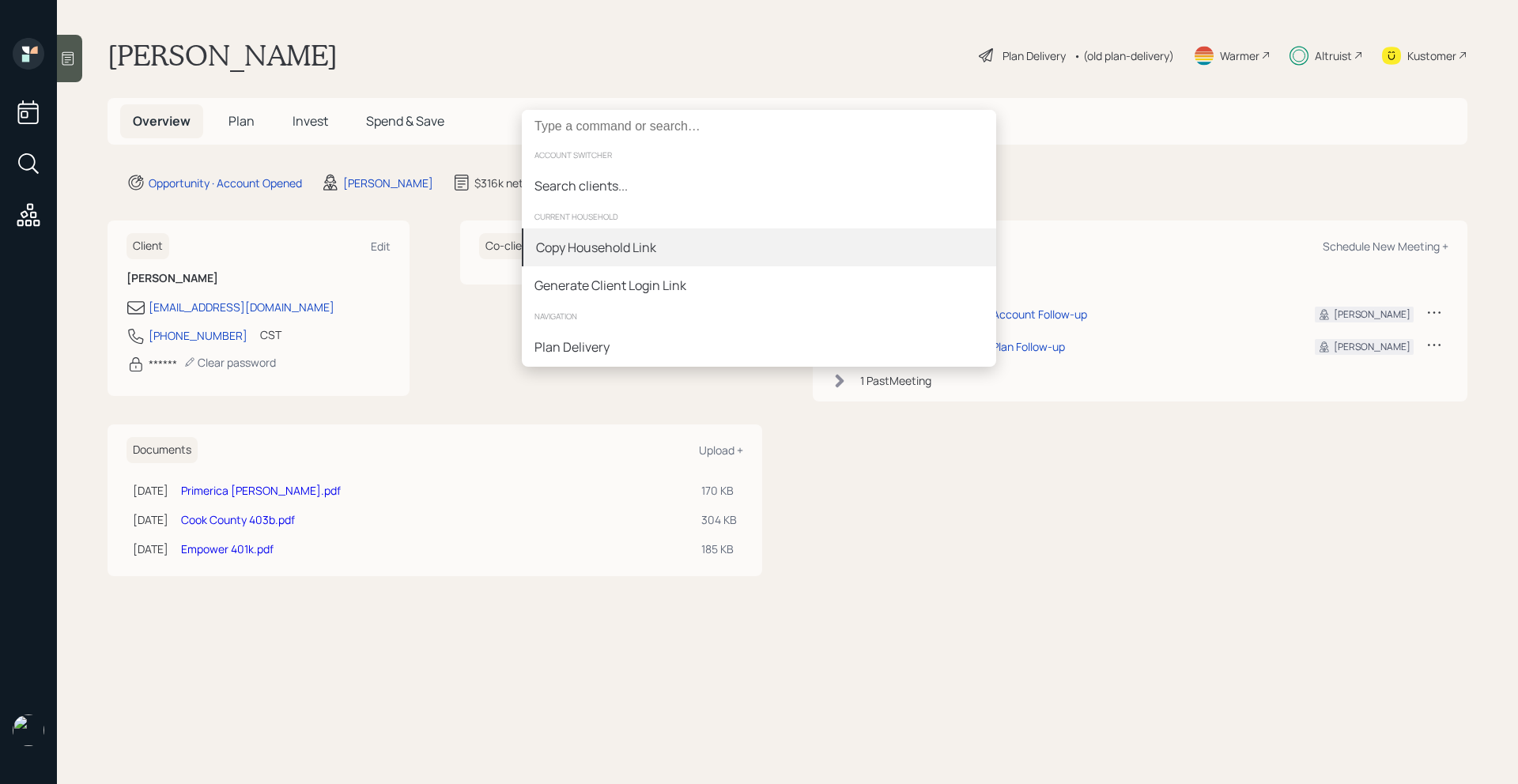 click on "Copy Household Link" at bounding box center [759, 247] 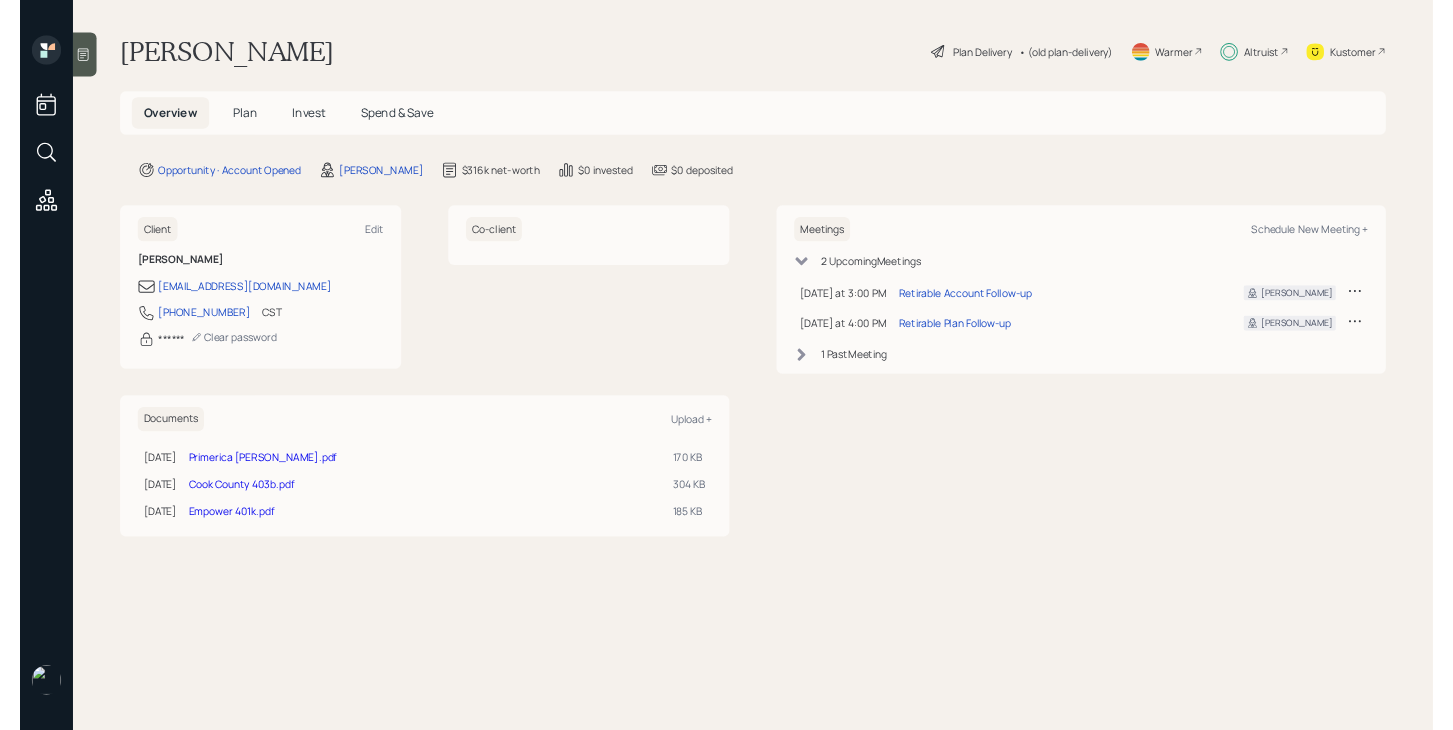 scroll, scrollTop: 0, scrollLeft: 0, axis: both 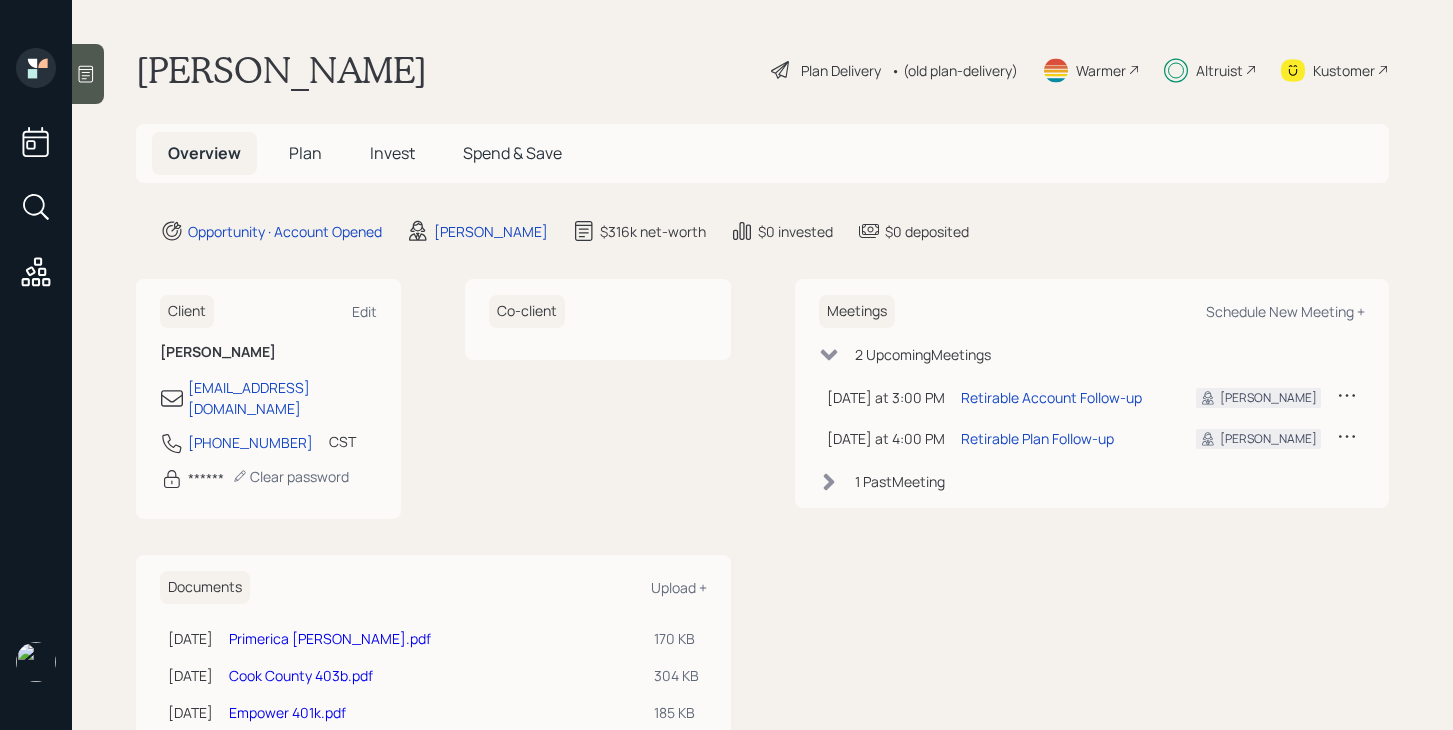 click on "Plan" at bounding box center (305, 153) 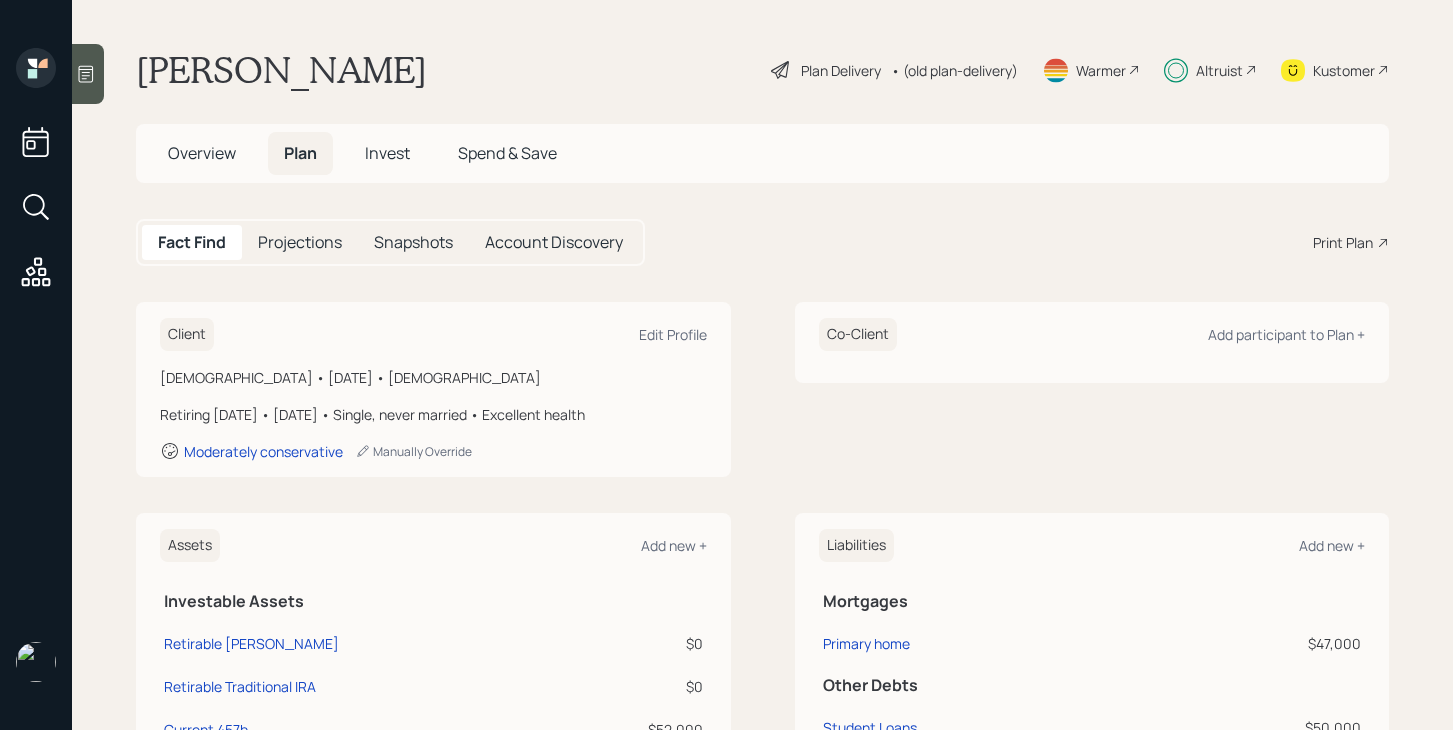 click on "Invest" at bounding box center (387, 153) 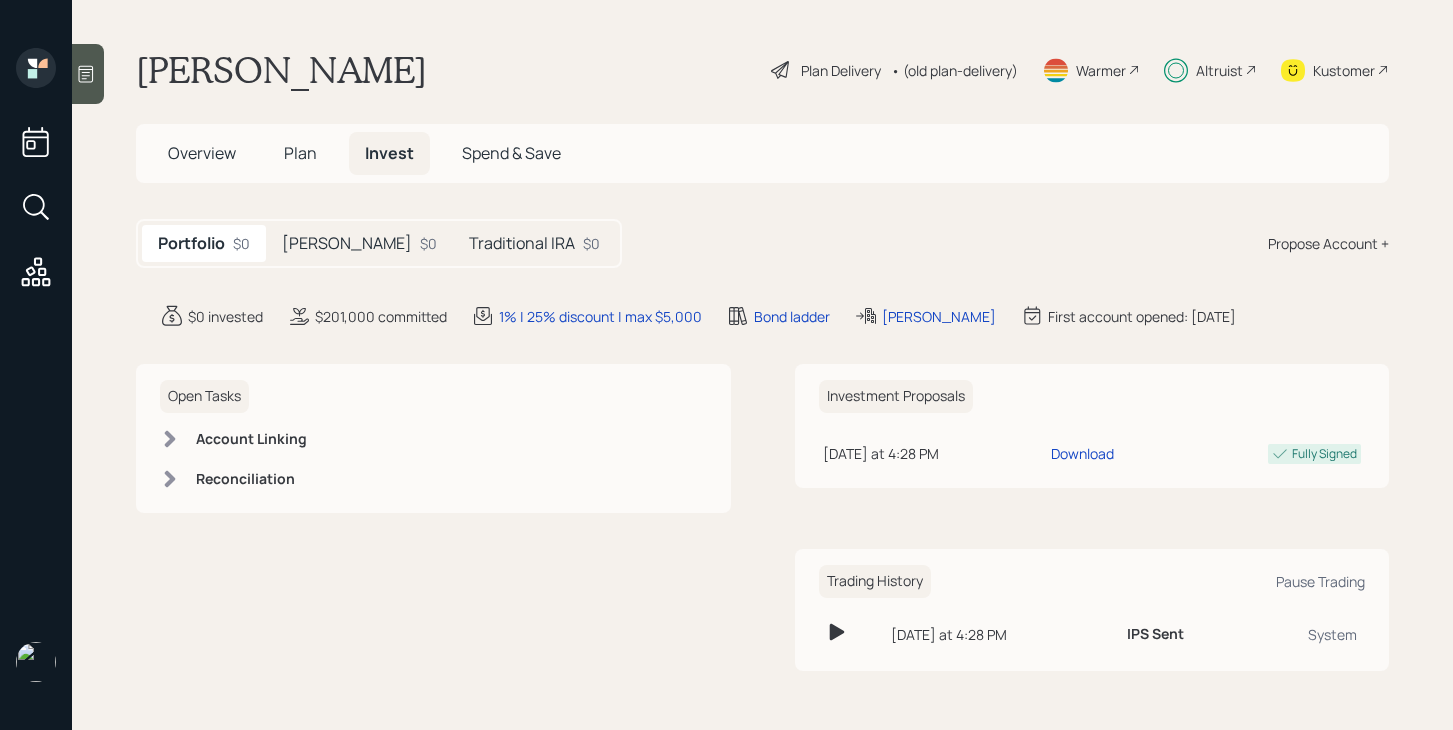 click on "[PERSON_NAME]" at bounding box center [347, 243] 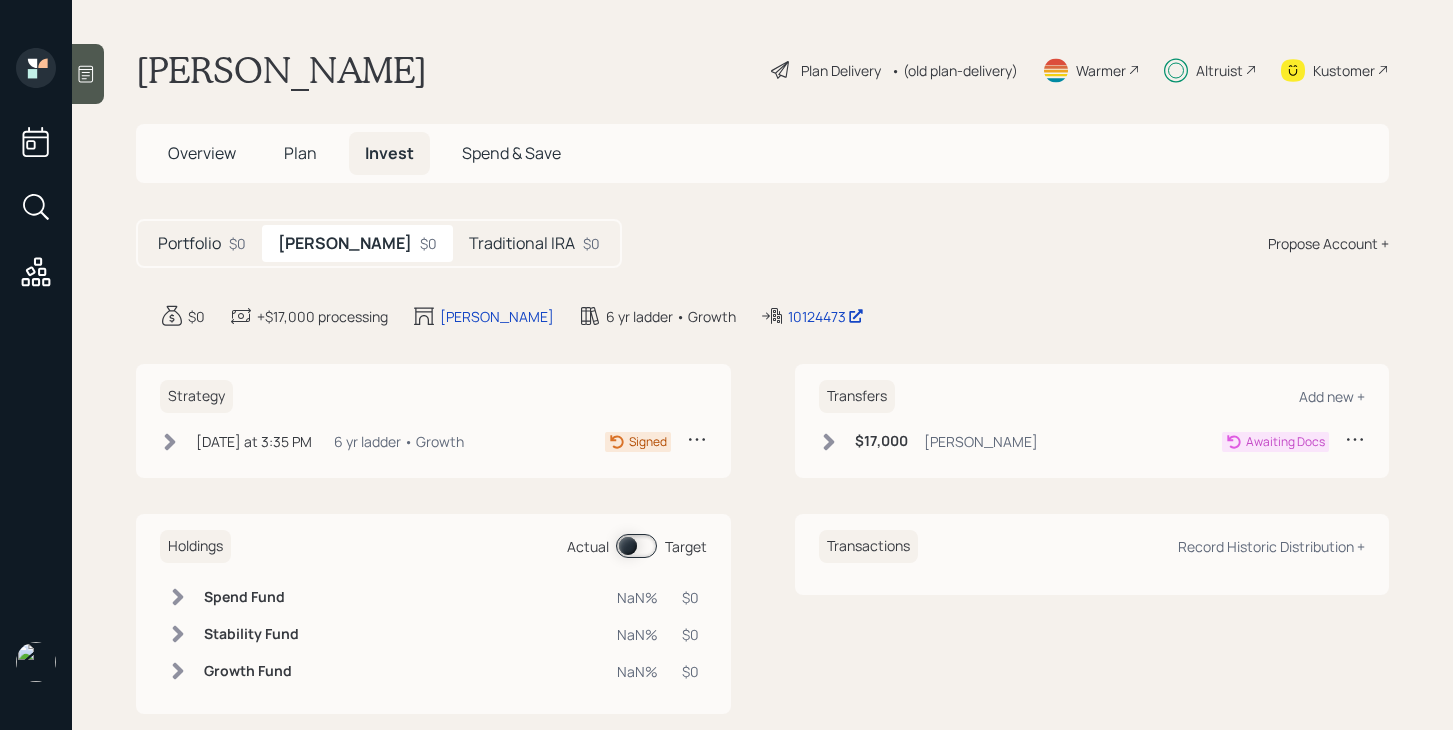 click on "Plan" at bounding box center (300, 153) 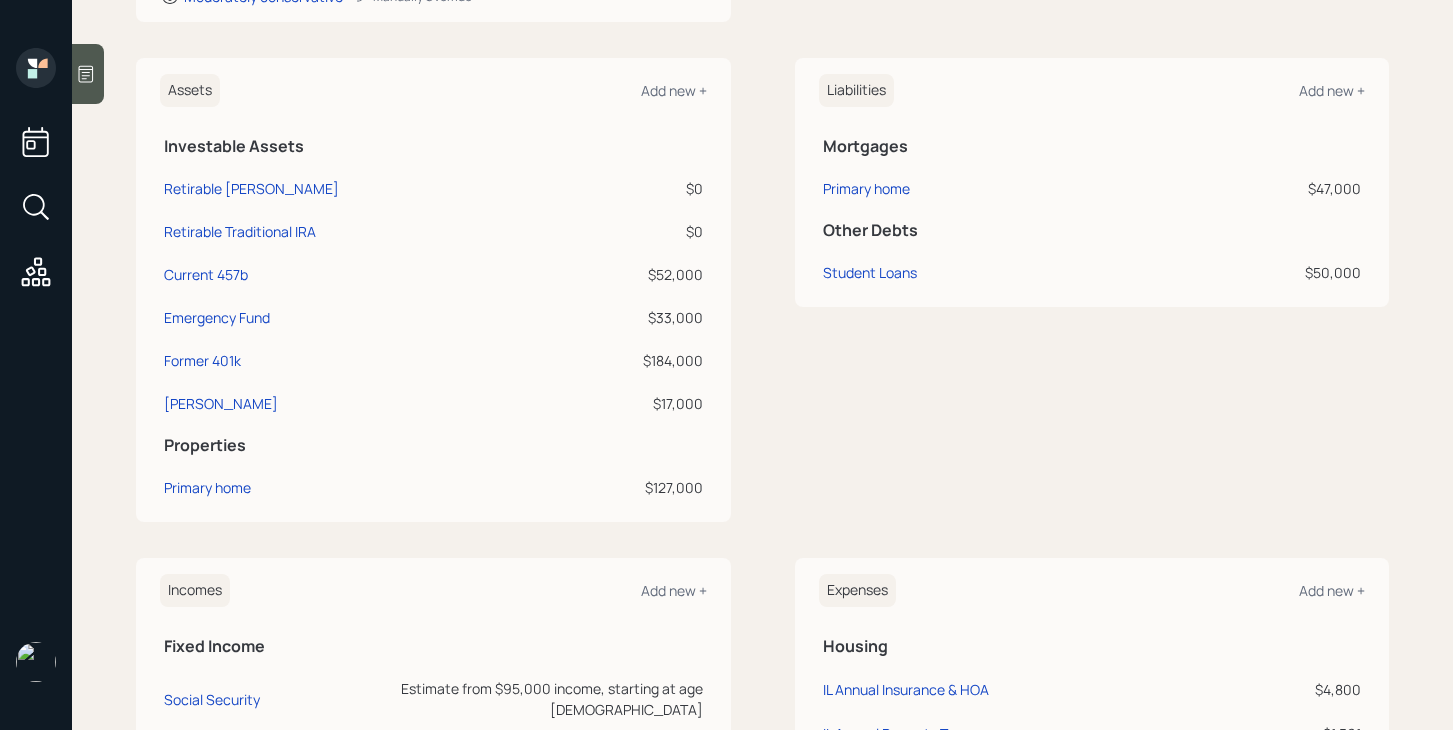 scroll, scrollTop: 0, scrollLeft: 0, axis: both 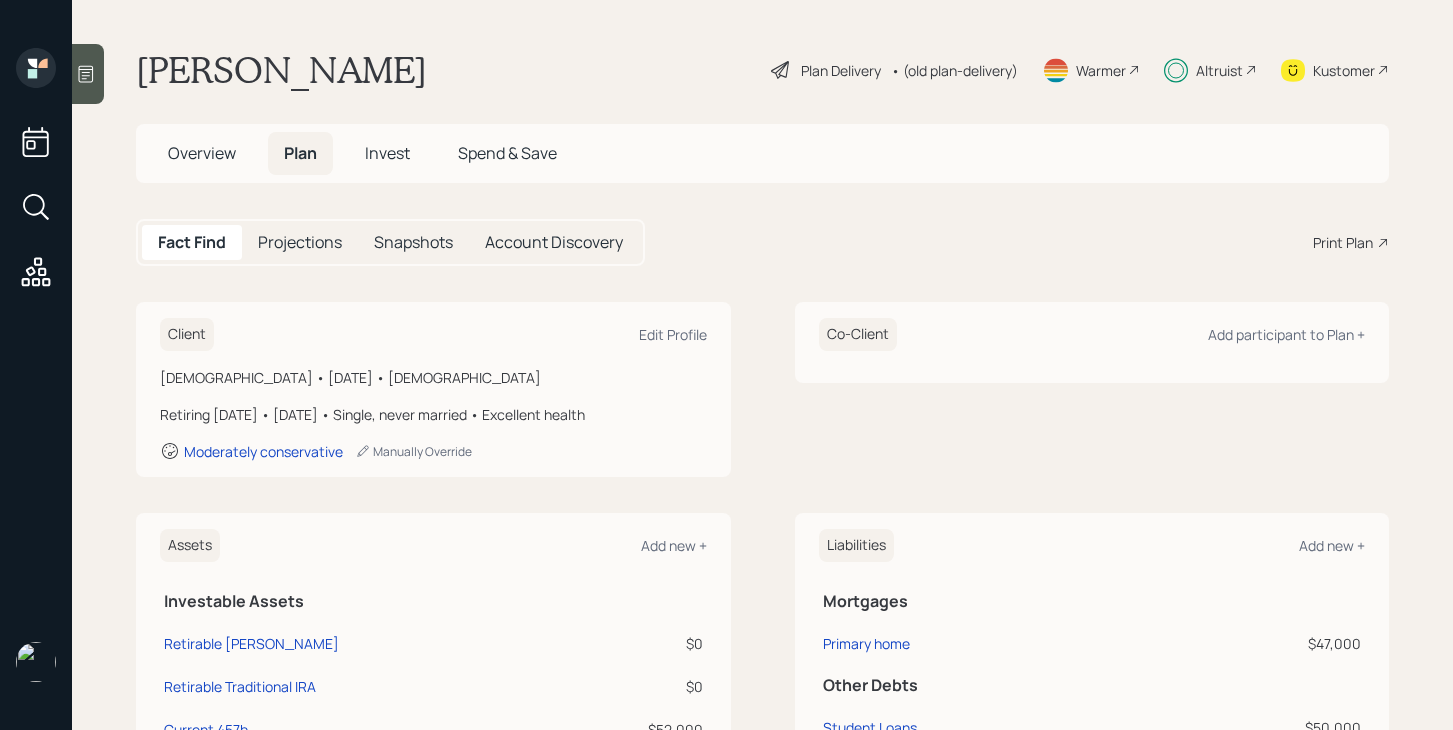 click on "Overview" at bounding box center (202, 153) 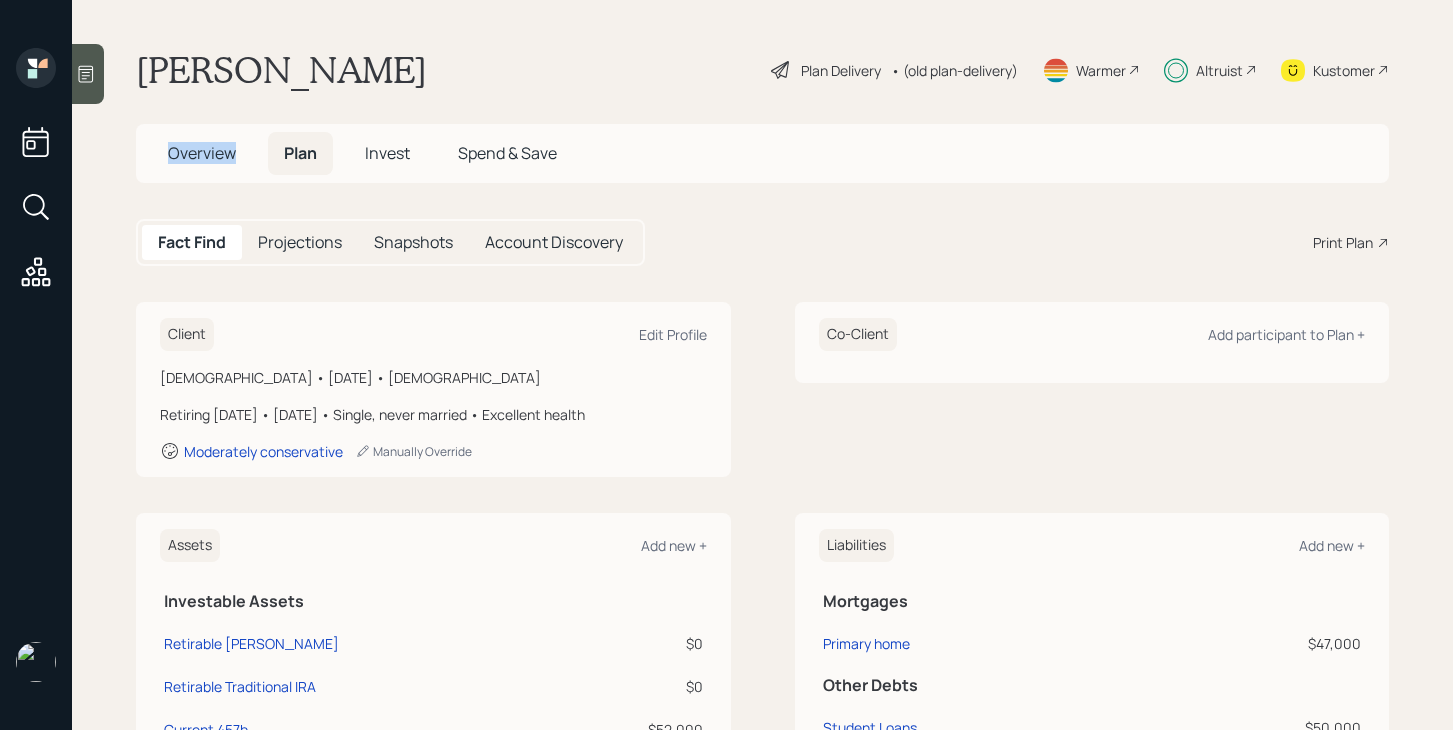 click on "Overview" at bounding box center (202, 153) 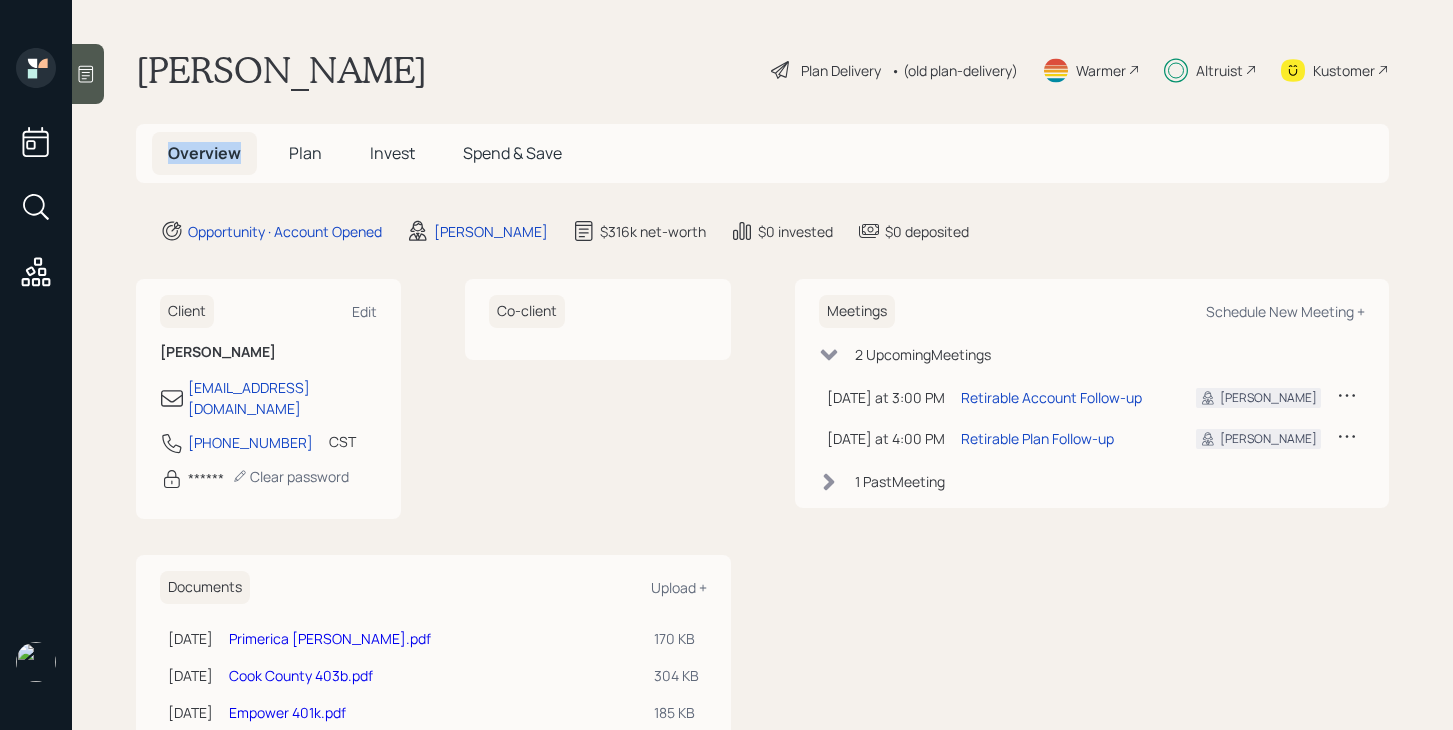 click on "Primerica [PERSON_NAME].pdf" at bounding box center [330, 638] 